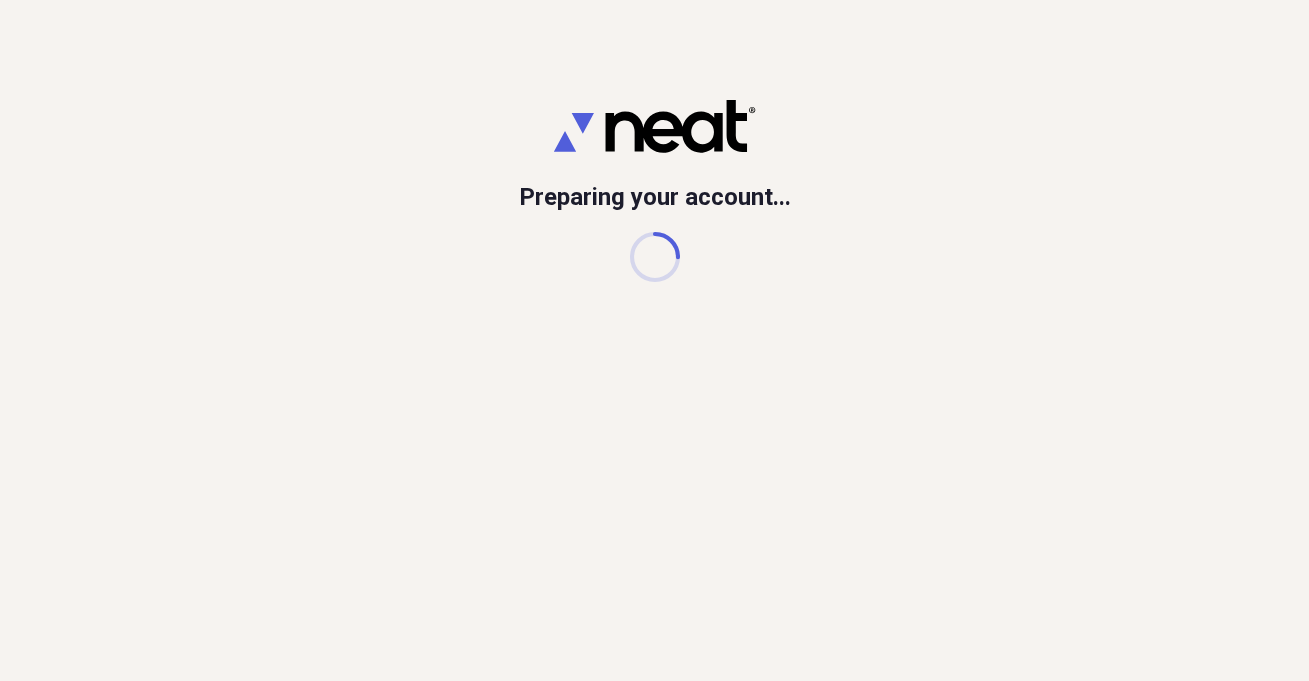 scroll, scrollTop: 0, scrollLeft: 0, axis: both 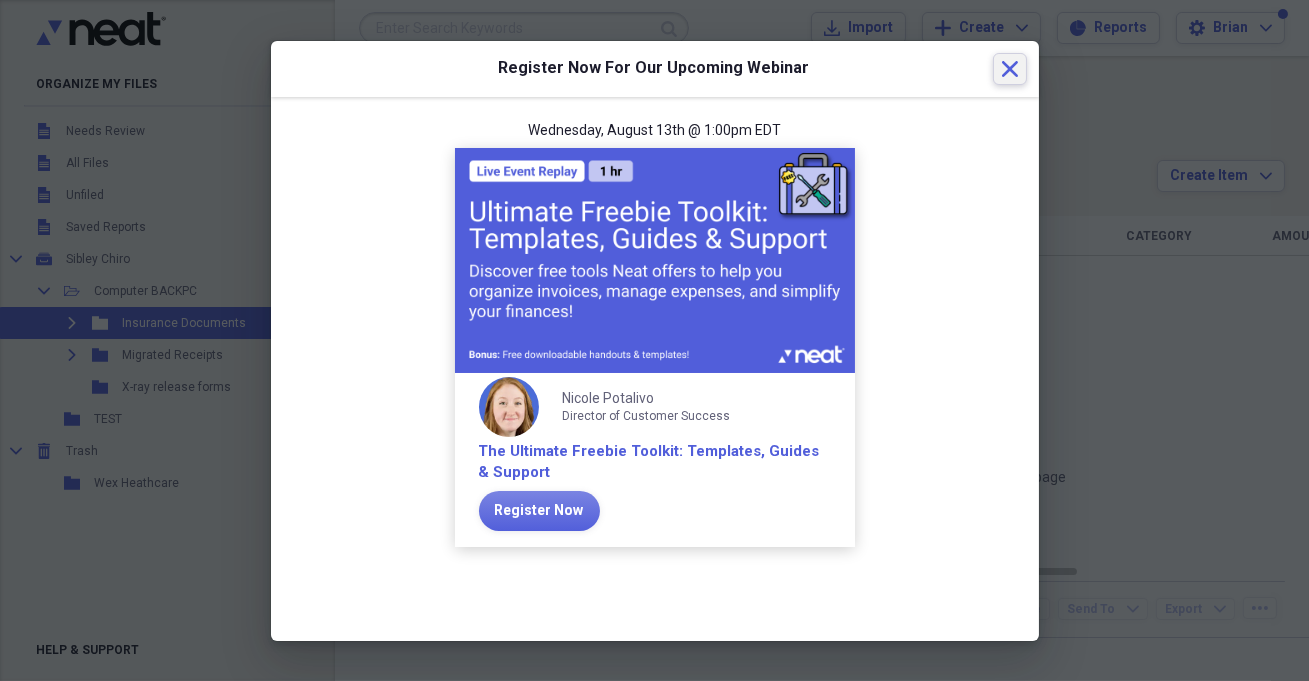 click on "Close" 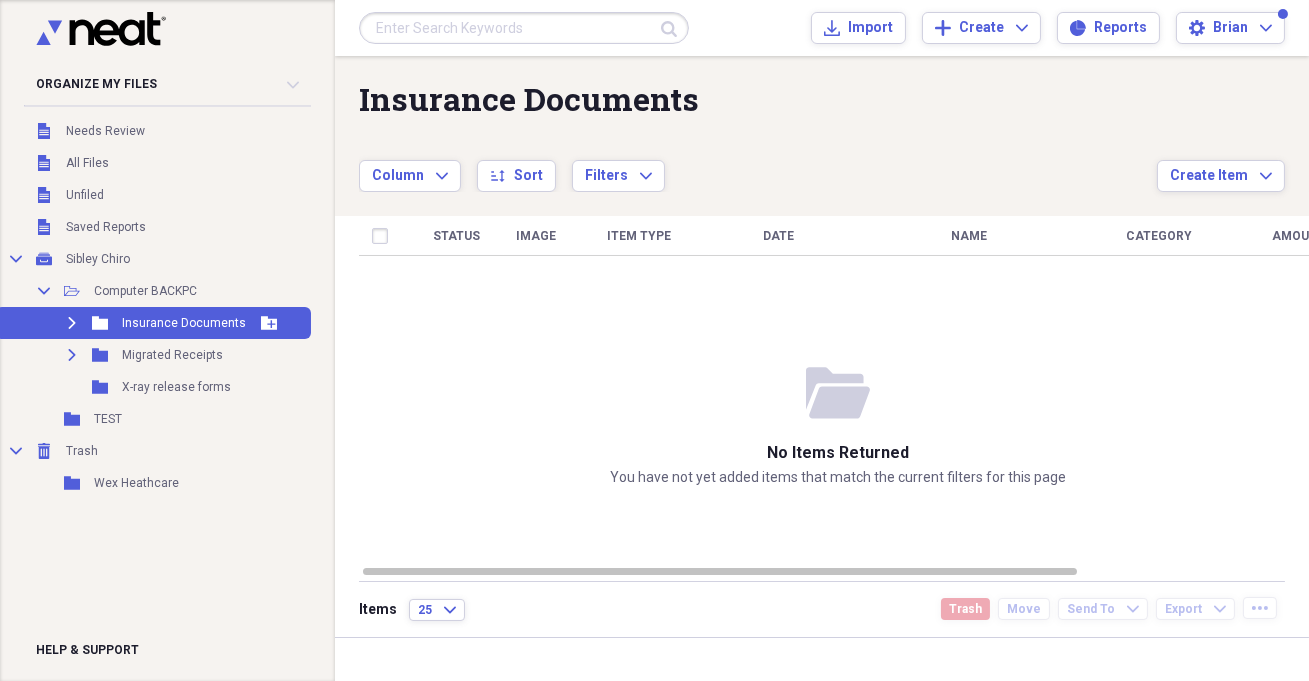 click on "Insurance Documents" at bounding box center [184, 323] 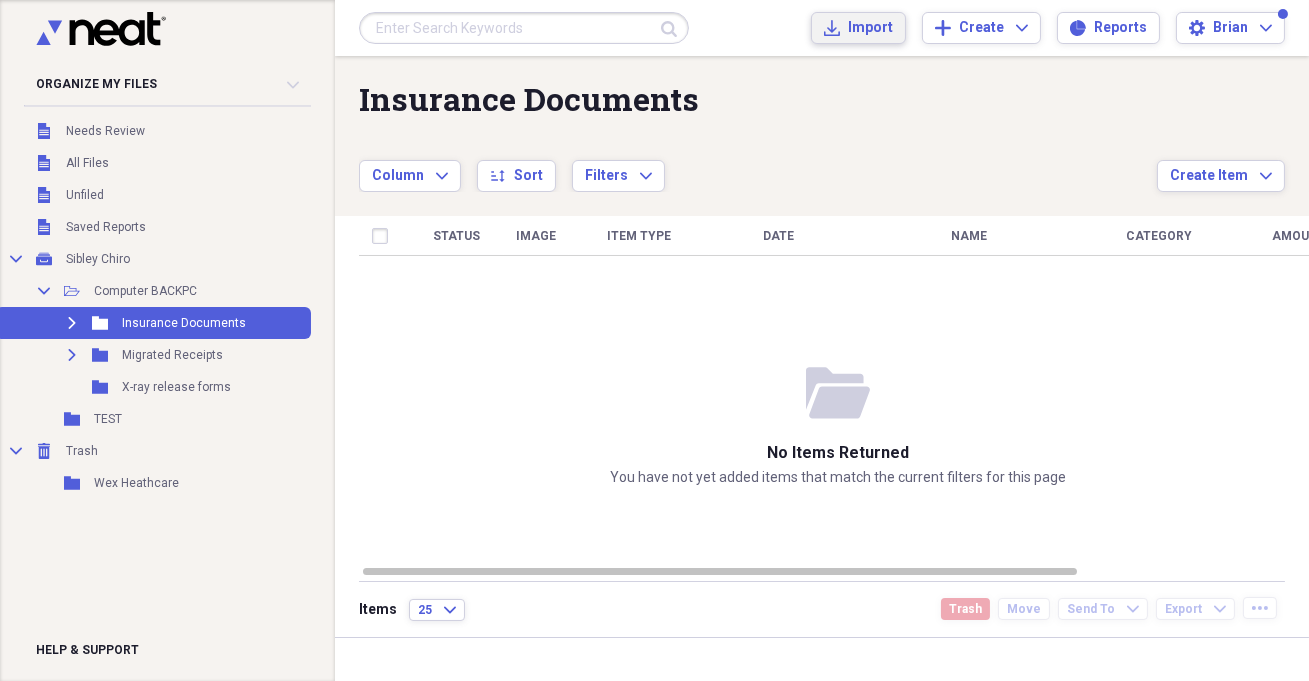 click on "Import Import" at bounding box center [858, 28] 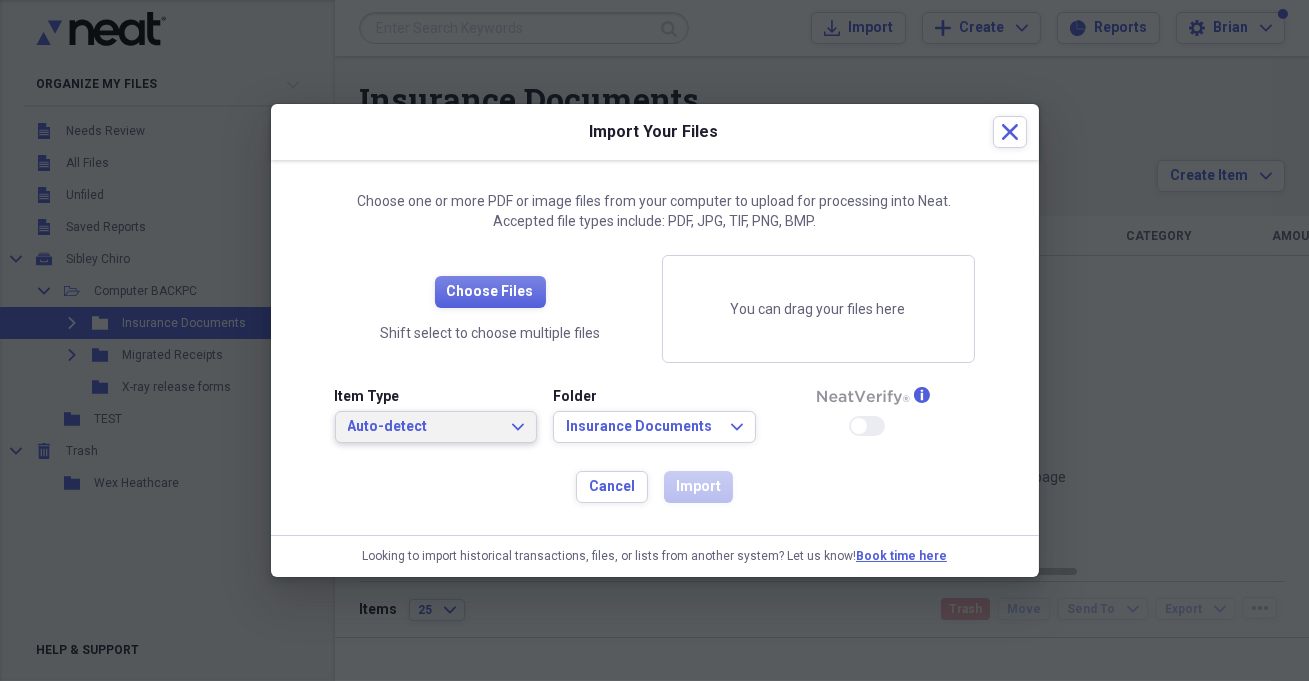 click on "Auto-detect Expand" at bounding box center [436, 427] 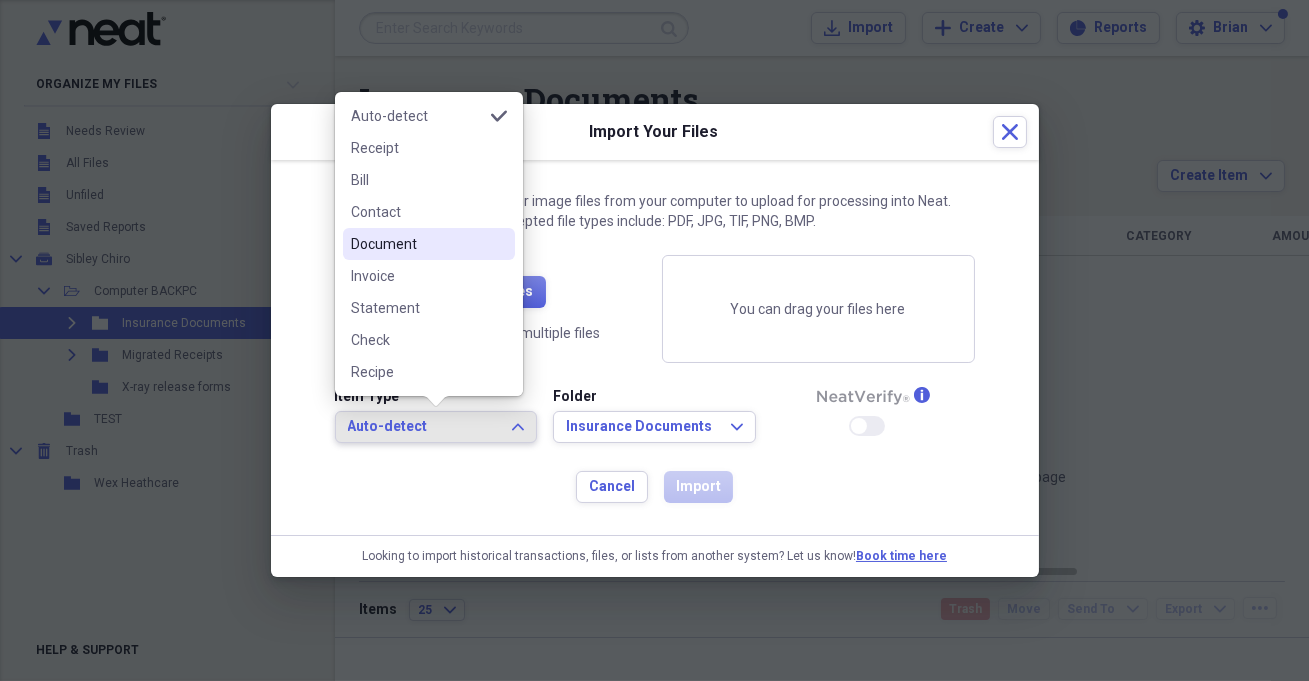 click on "Document" at bounding box center [417, 244] 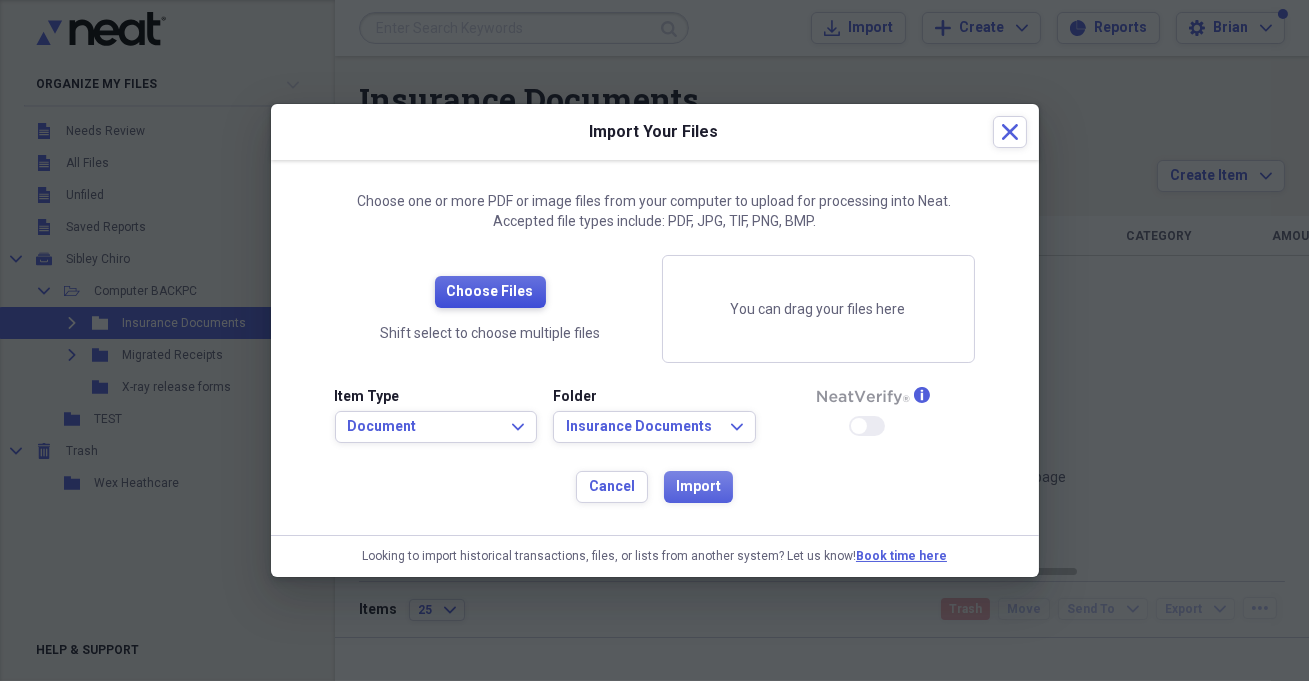 click on "Choose Files" at bounding box center (490, 292) 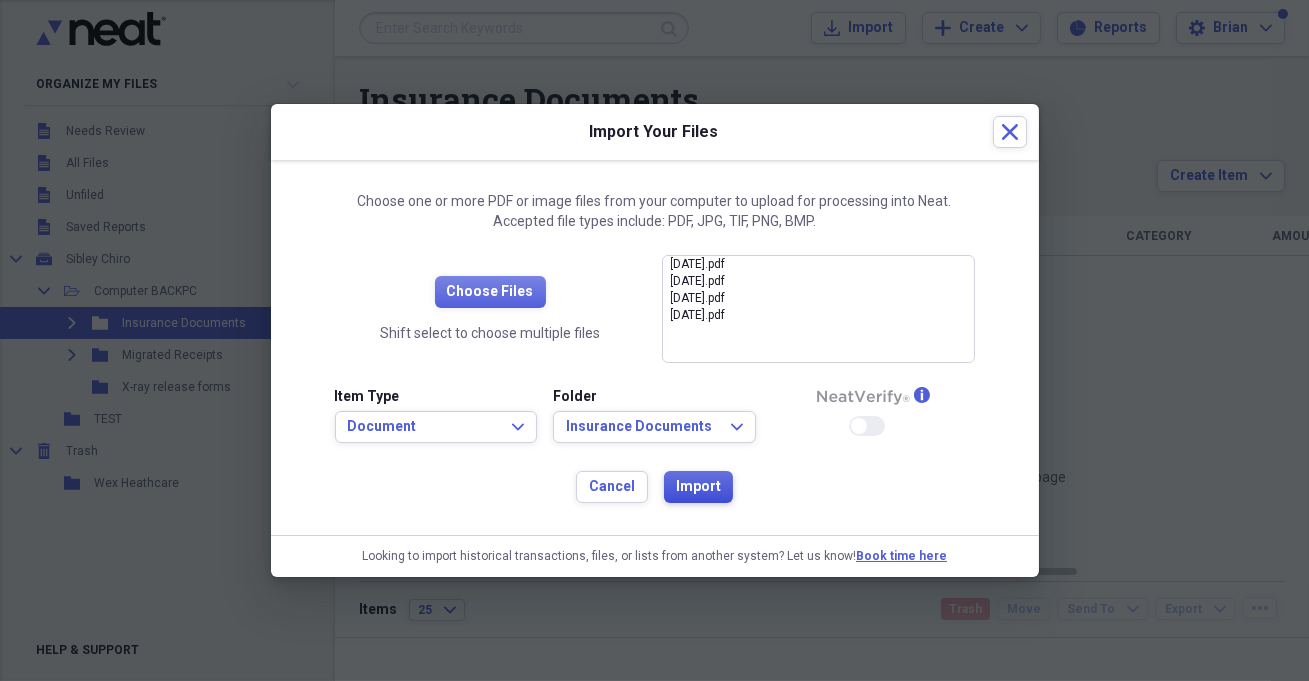 click on "Import" at bounding box center (698, 487) 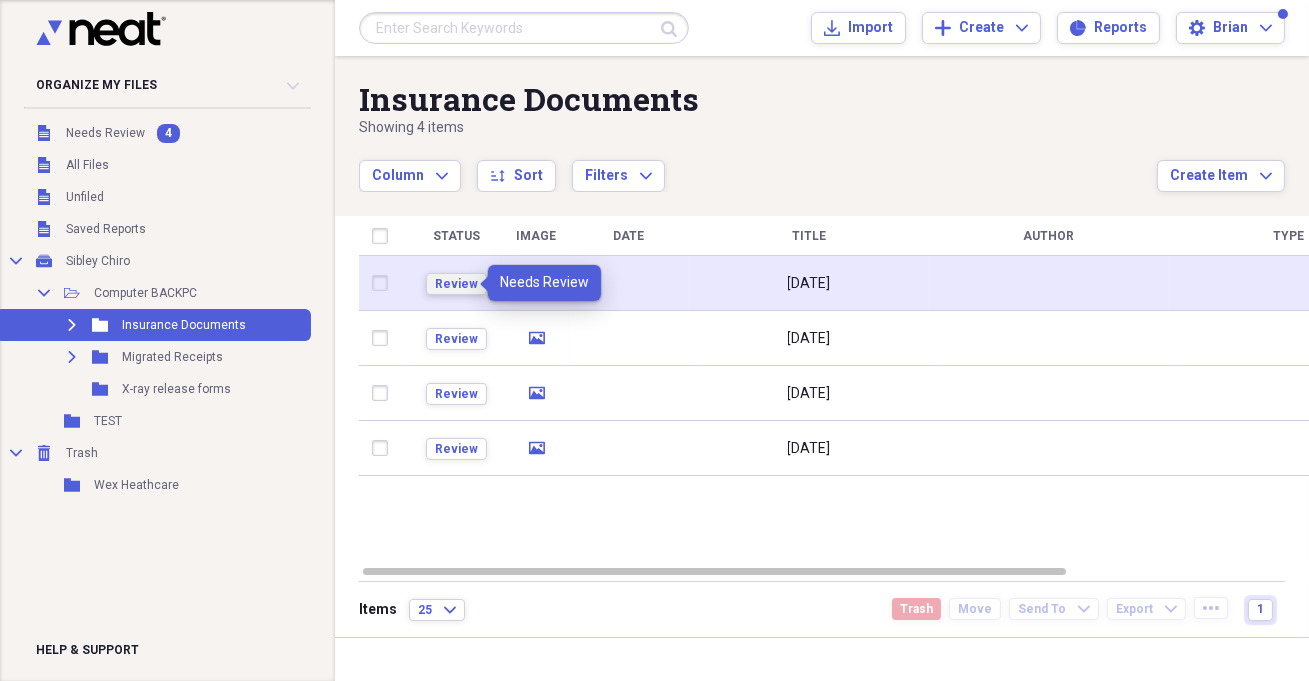 click on "Review" at bounding box center [456, 284] 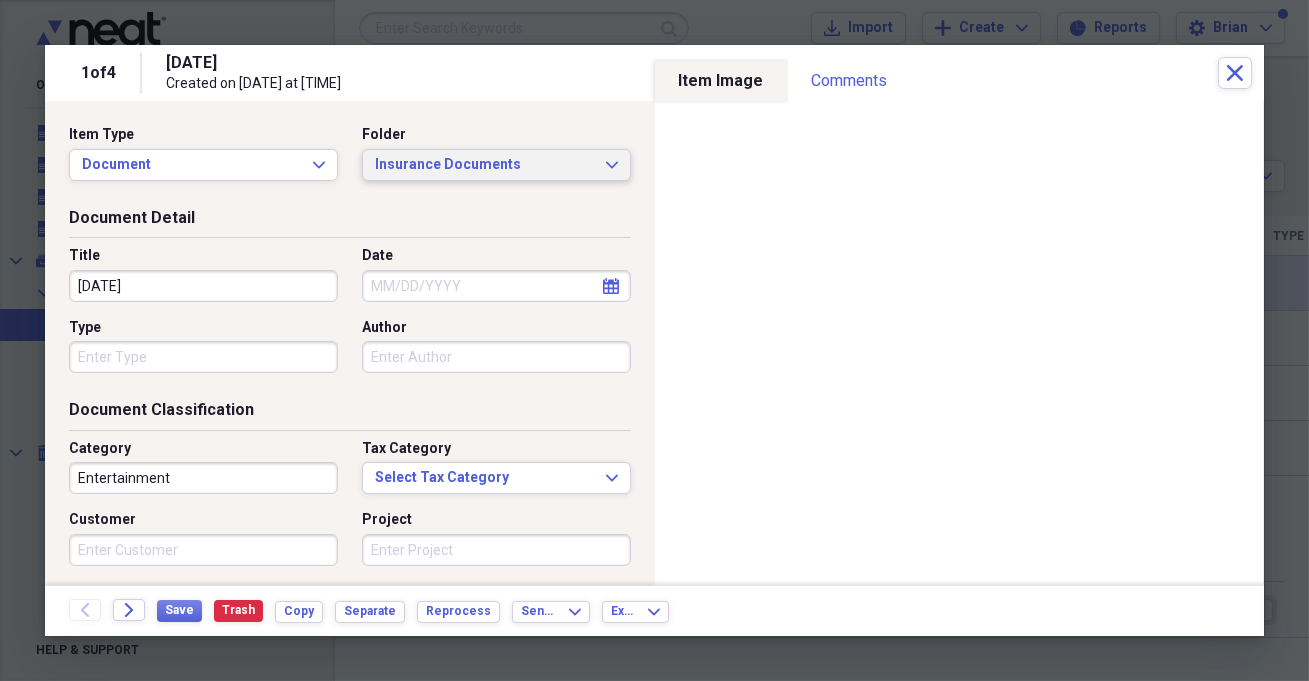 click on "Expand" 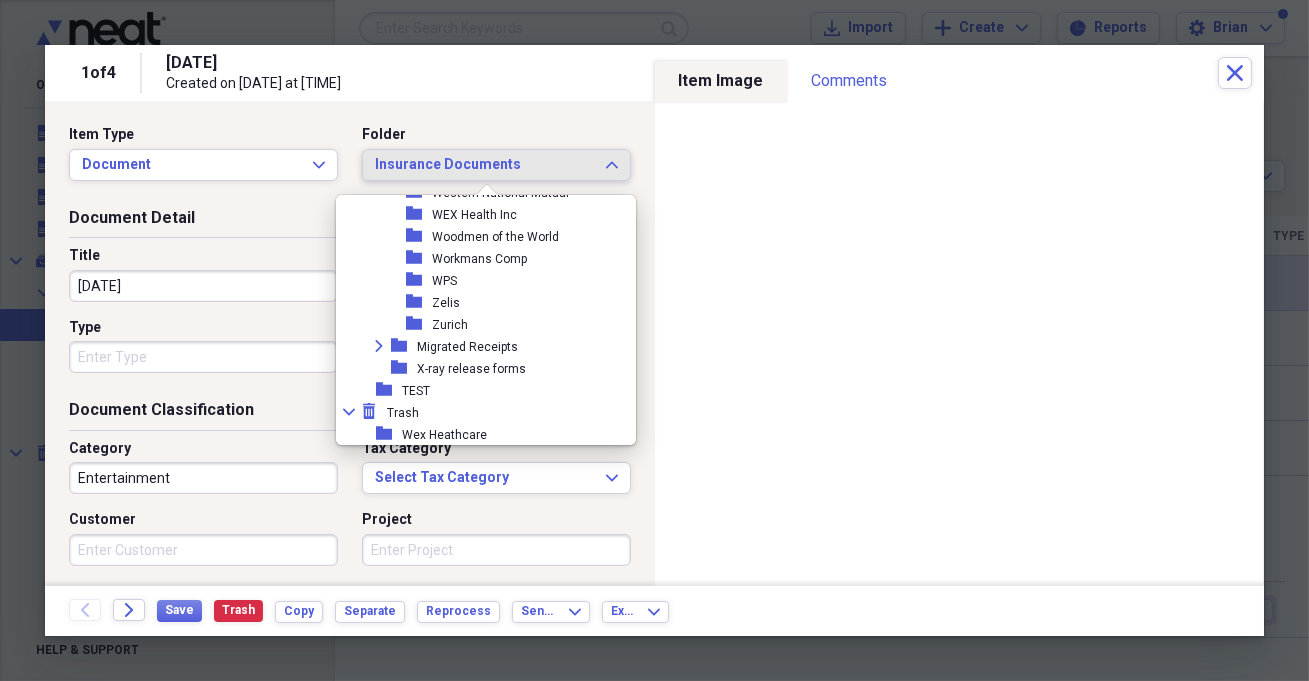 scroll, scrollTop: 4440, scrollLeft: 0, axis: vertical 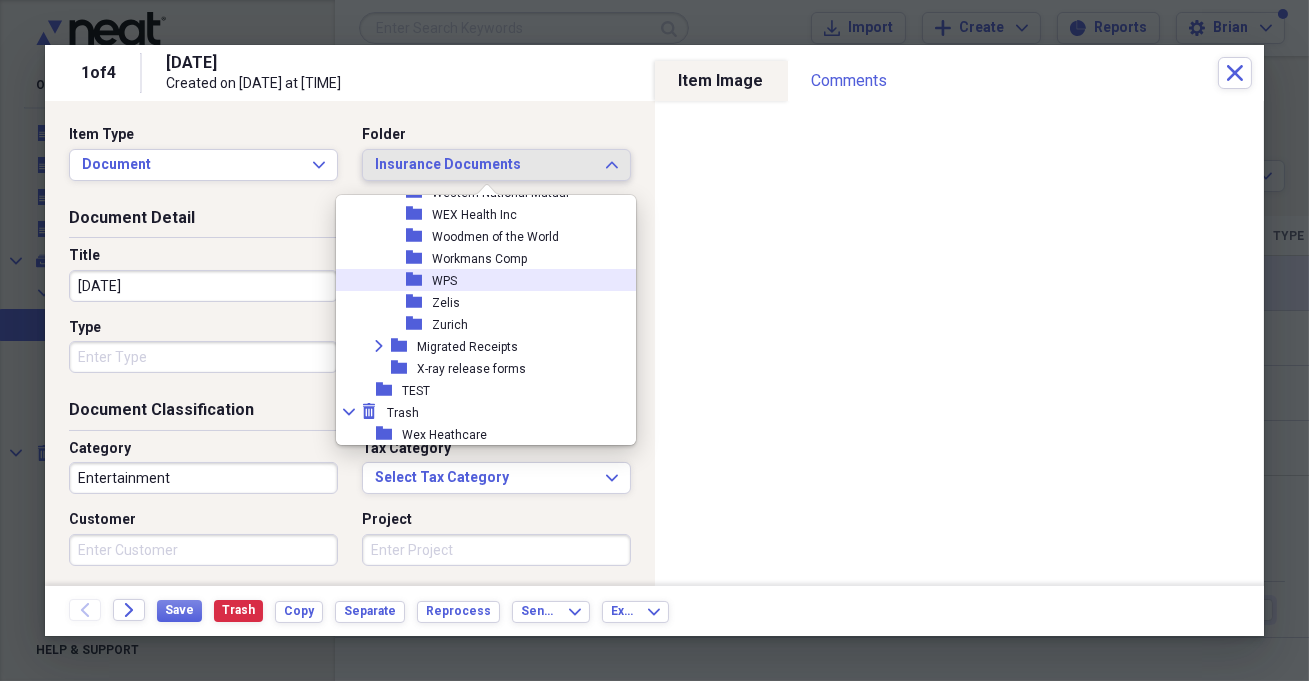 click on "folder WPS" at bounding box center (478, 280) 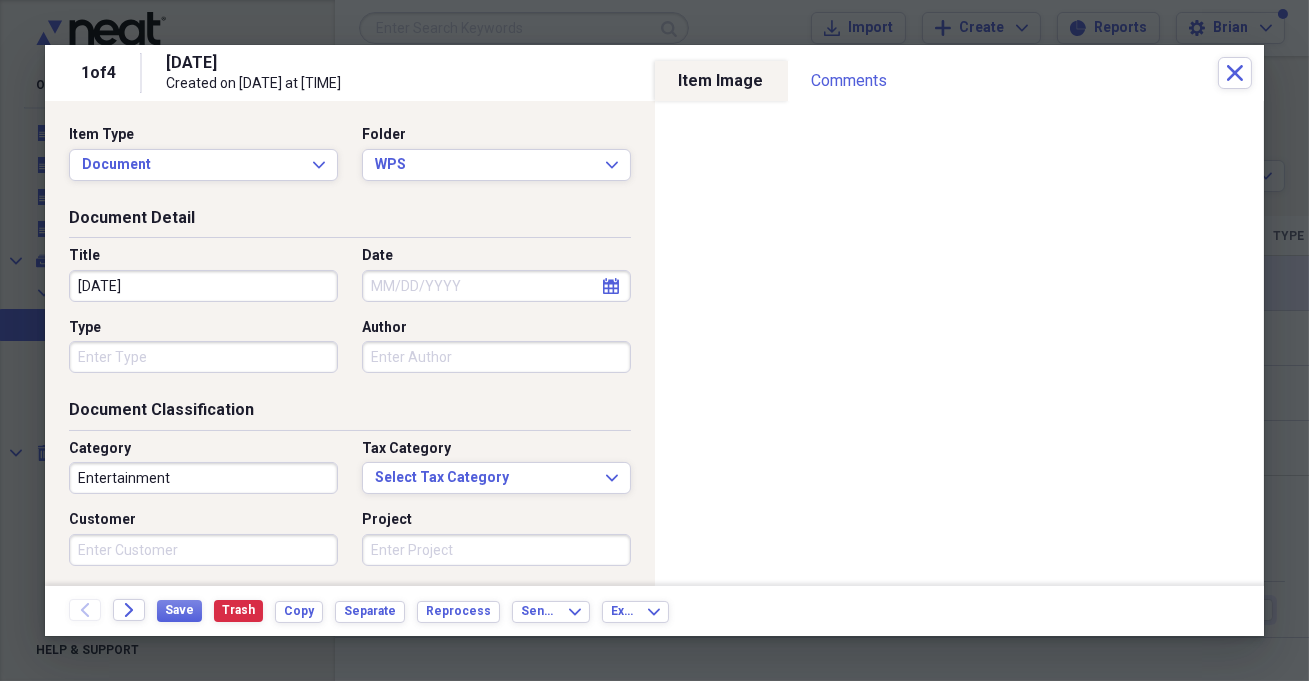 select on "7" 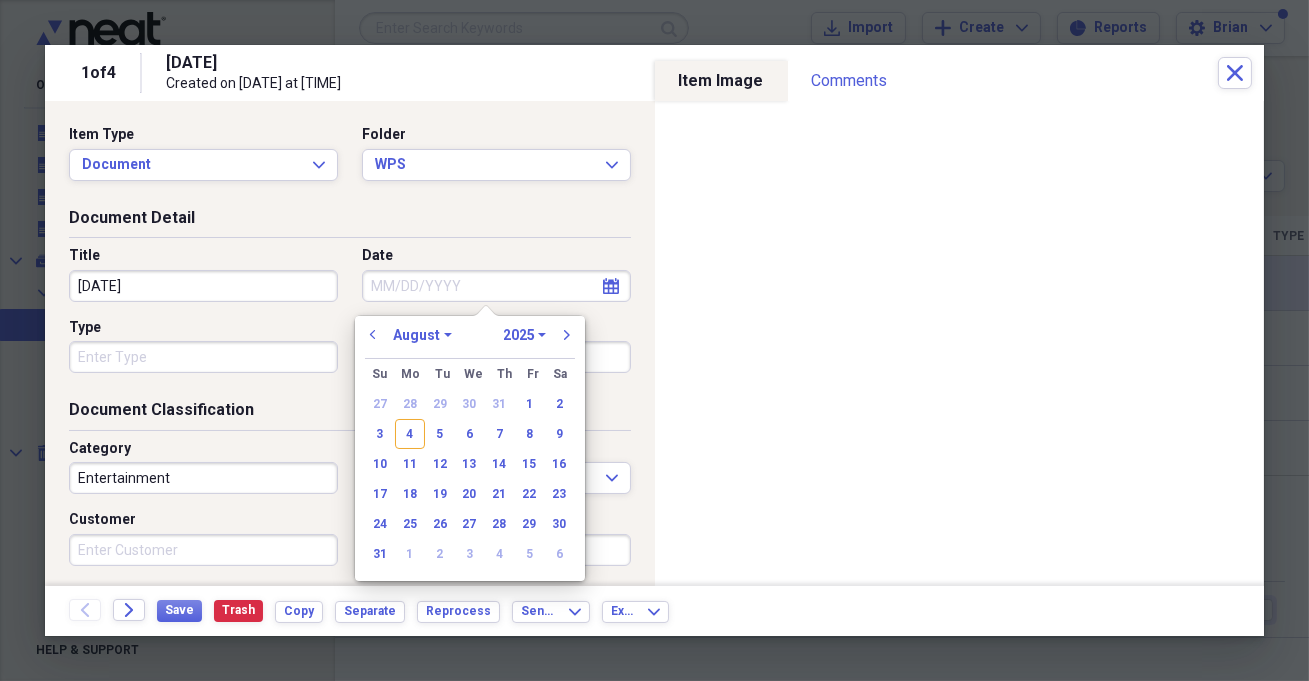 click on "Date" at bounding box center [496, 286] 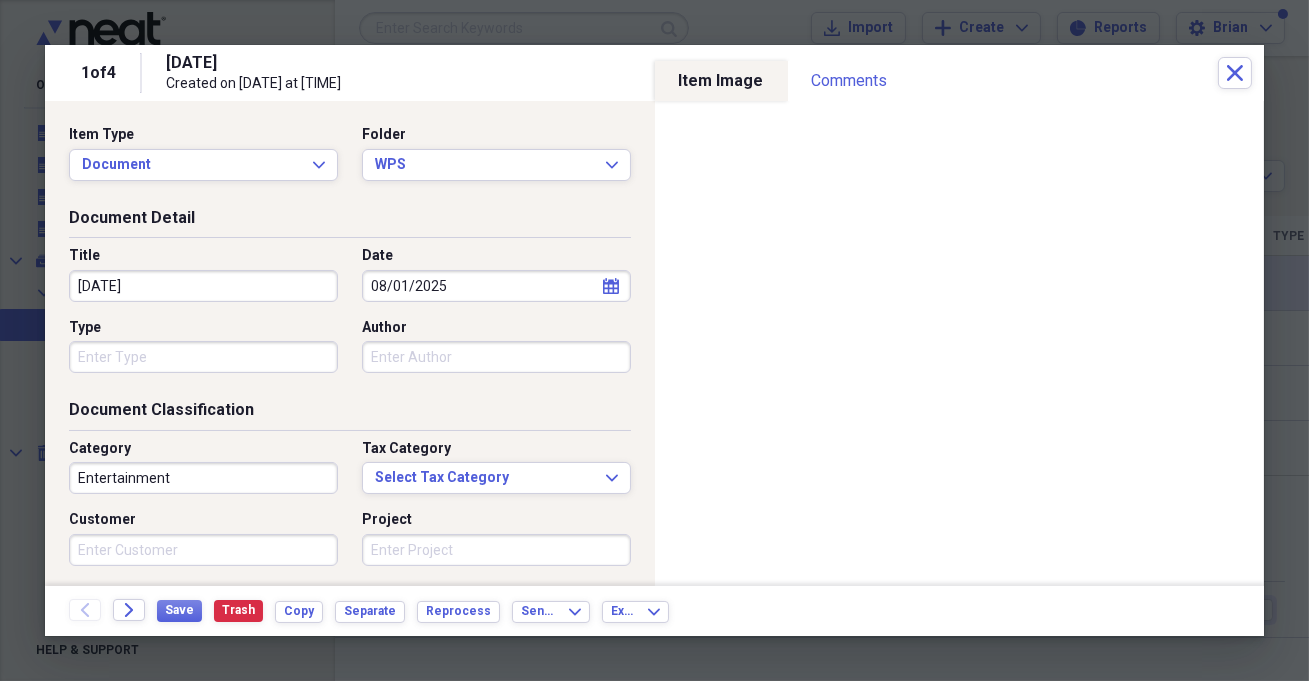 drag, startPoint x: 223, startPoint y: 286, endPoint x: 67, endPoint y: 285, distance: 156.0032 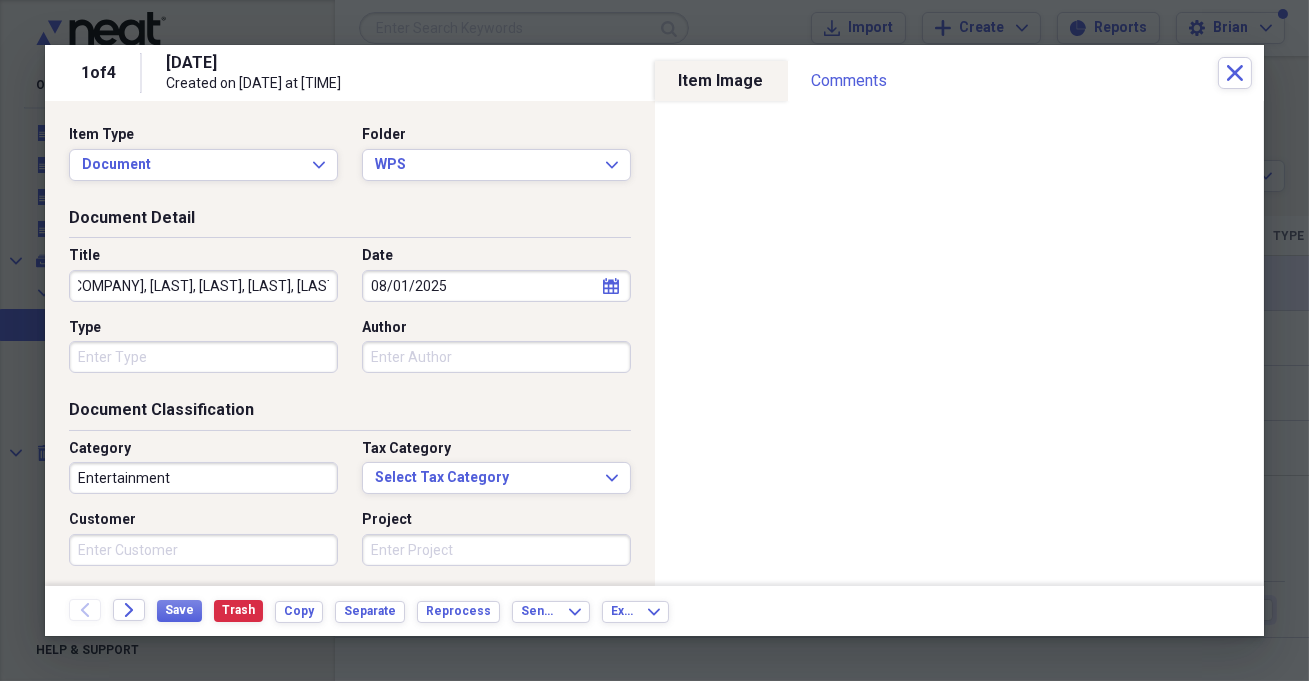 scroll, scrollTop: 0, scrollLeft: 17, axis: horizontal 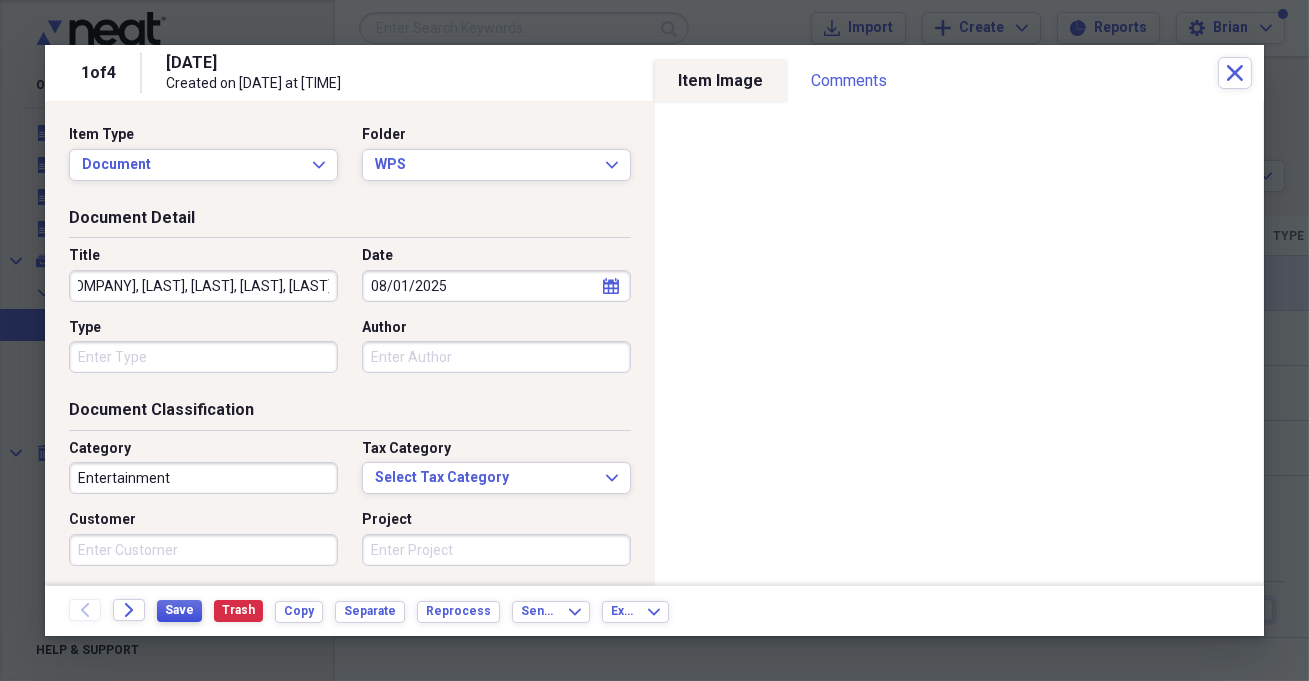 type on "[COMPANY], [LAST], [LAST], [LAST], [LAST], [LAST]" 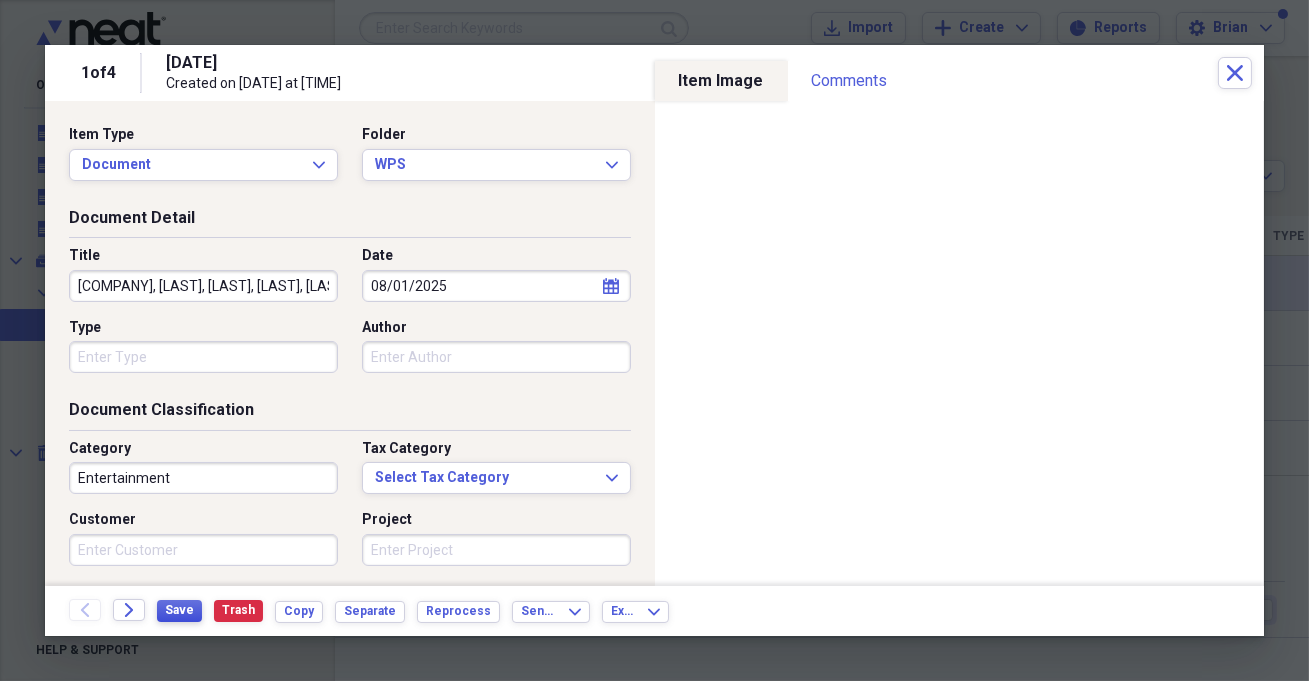 click on "Save" at bounding box center (179, 610) 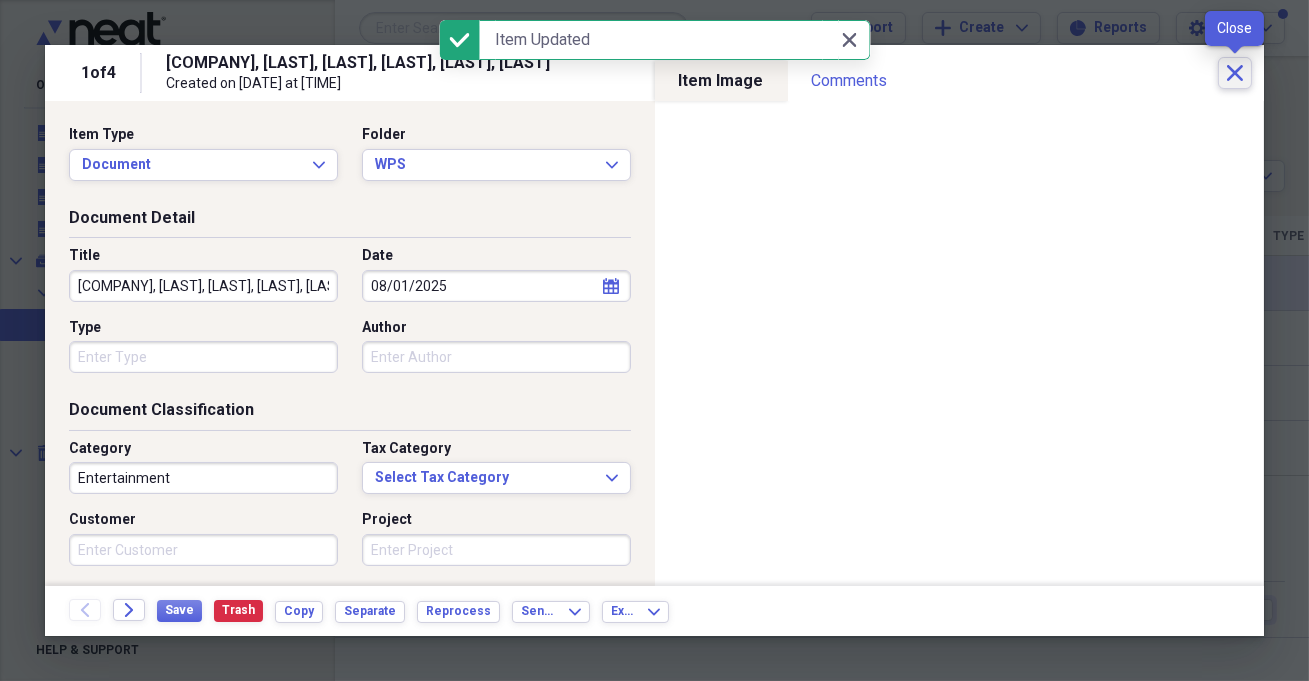 click on "Close" 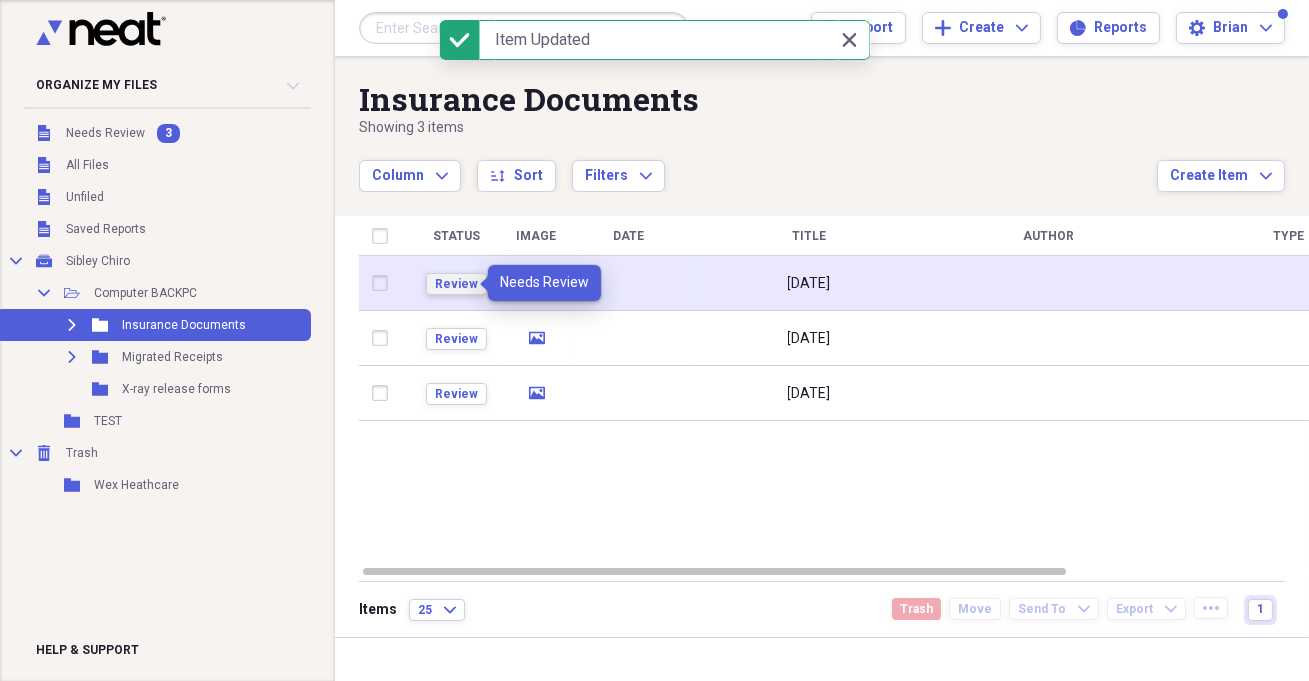 click on "Review" at bounding box center [456, 284] 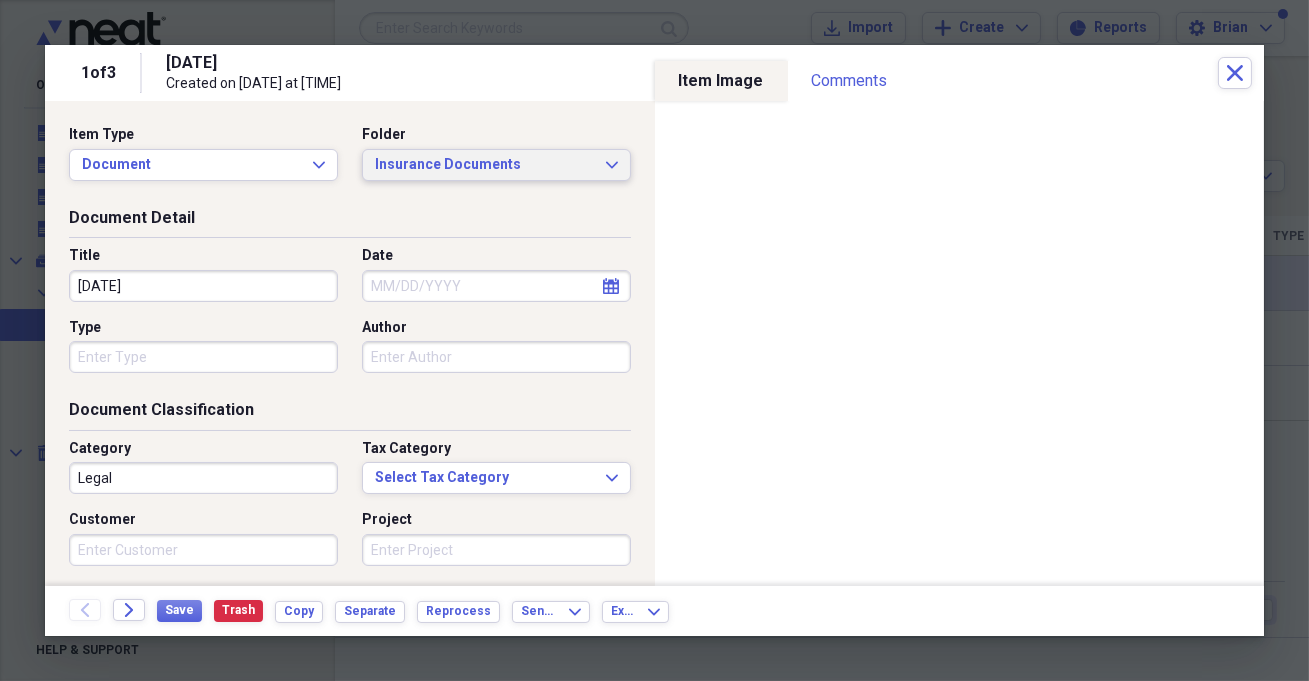 click on "Expand" 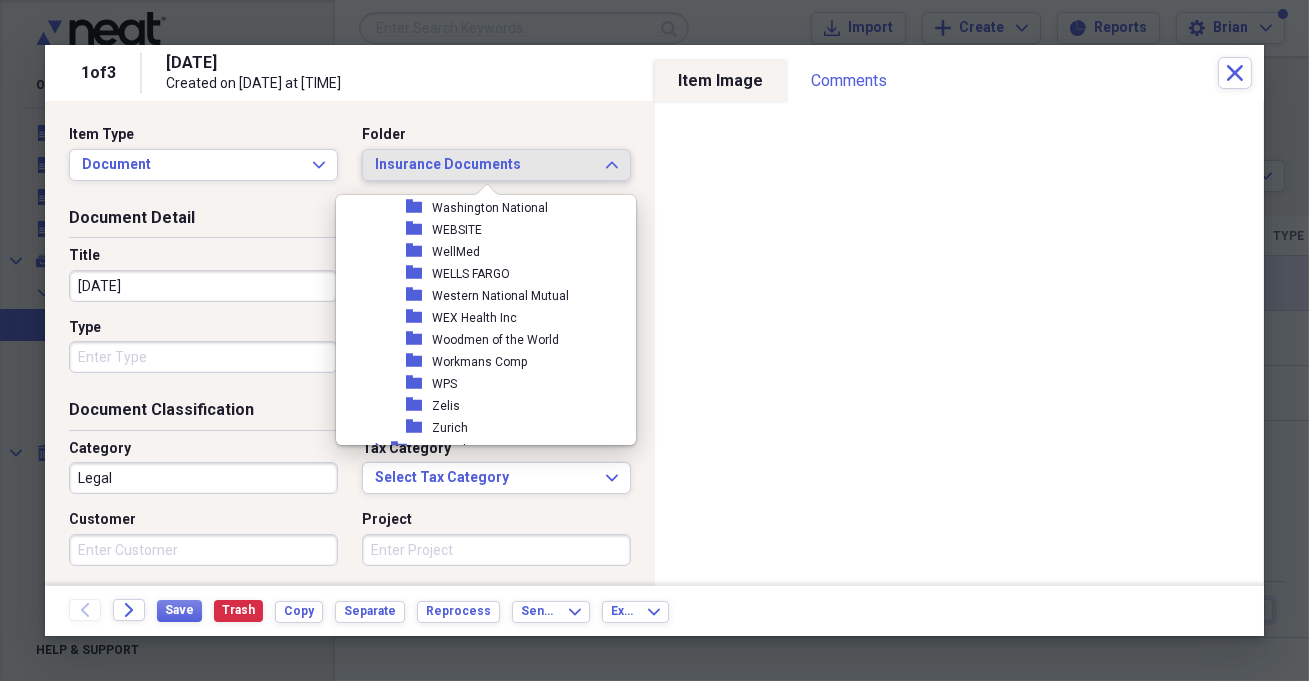 scroll, scrollTop: 4363, scrollLeft: 0, axis: vertical 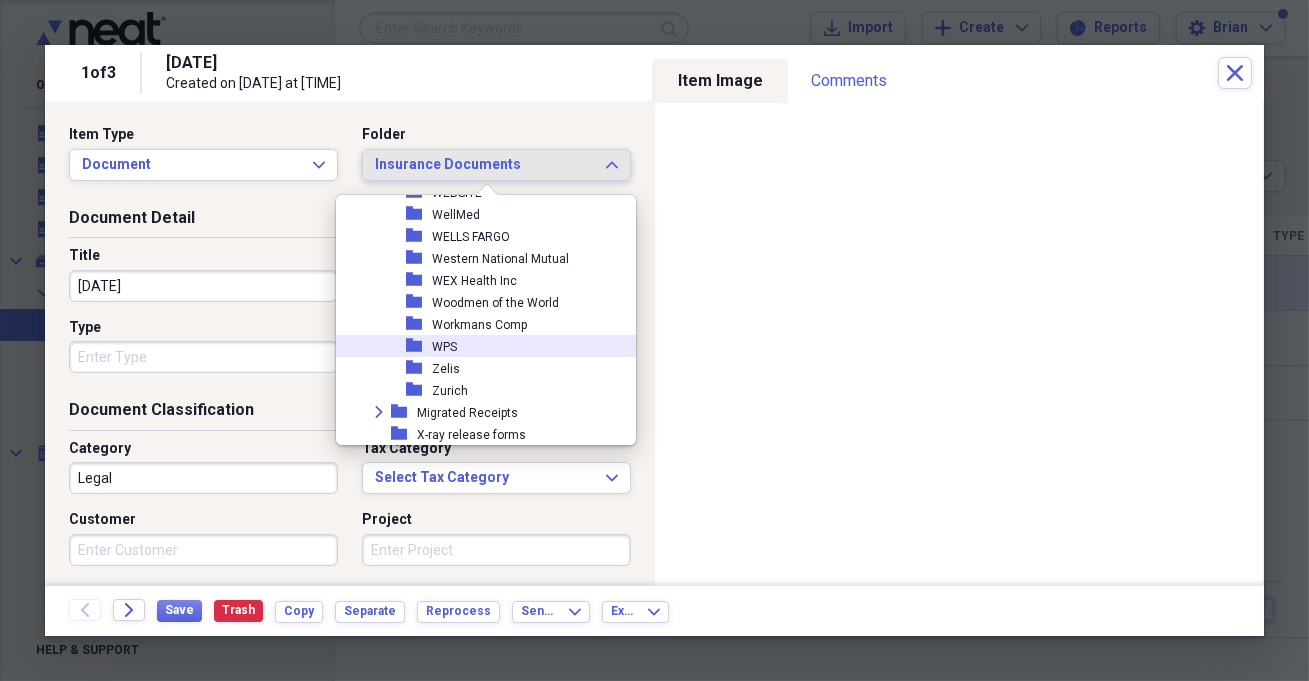 click on "folder WPS" at bounding box center (478, 346) 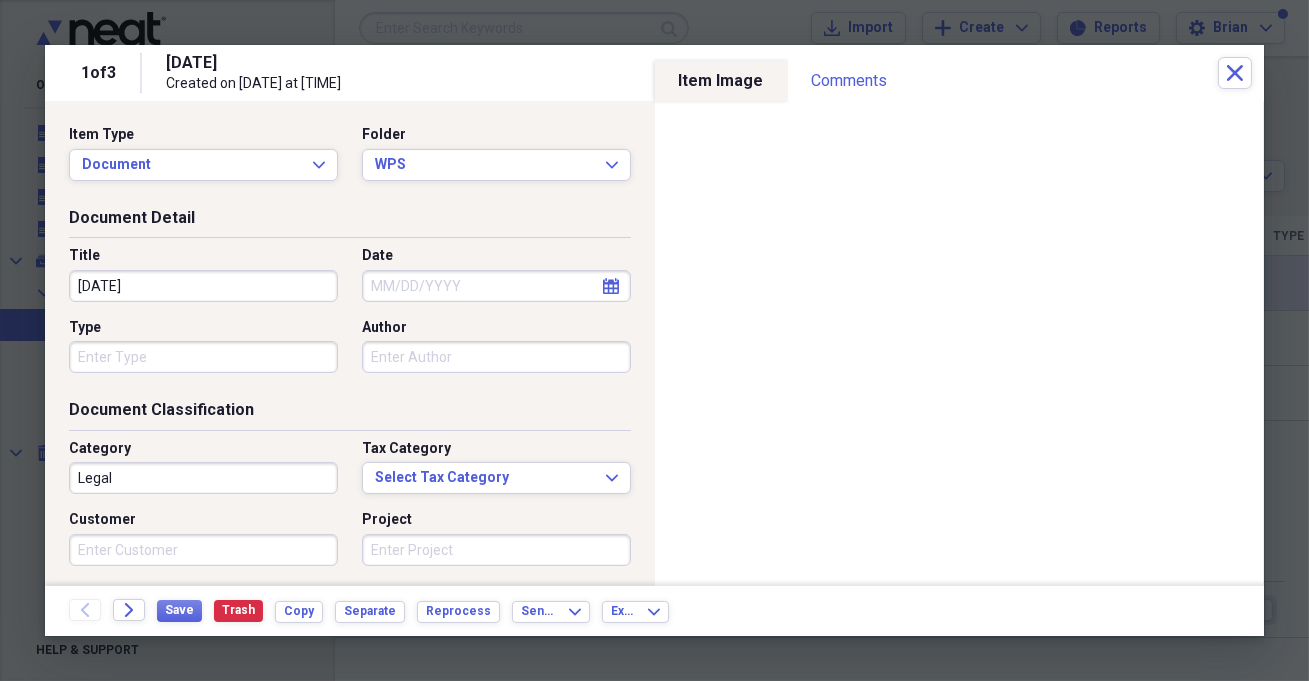 click on "Date" at bounding box center (496, 286) 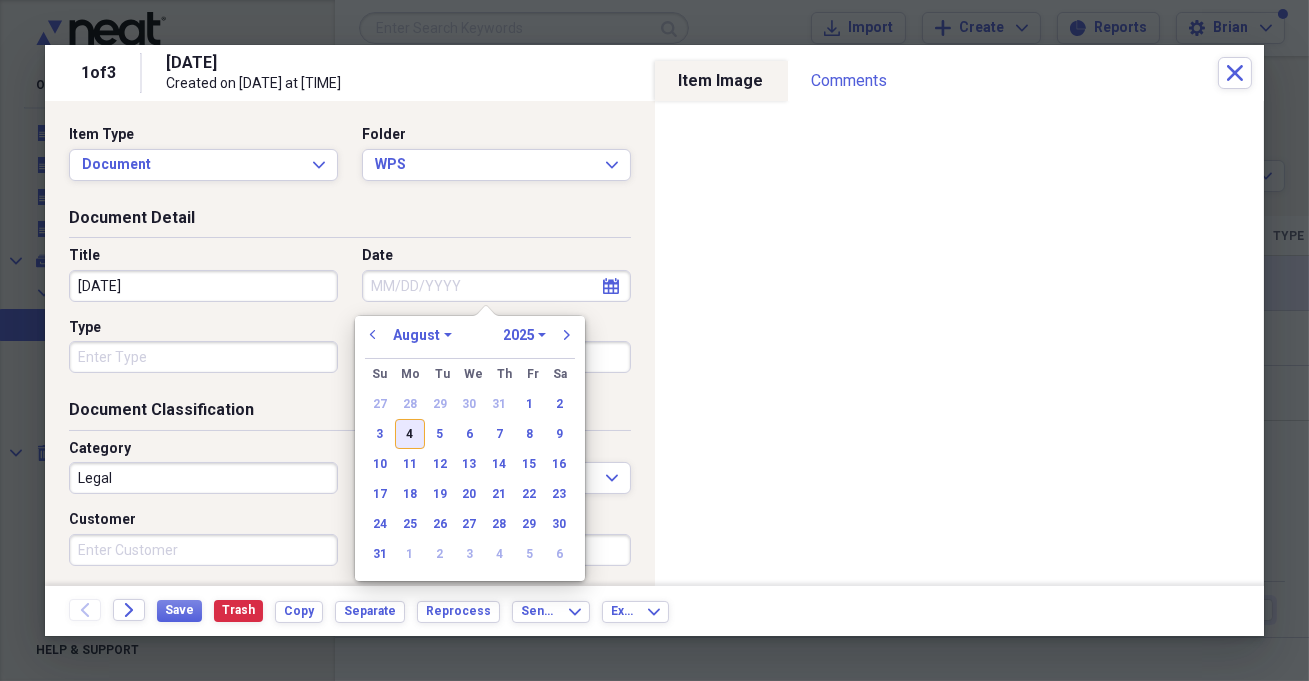click on "4" at bounding box center (410, 434) 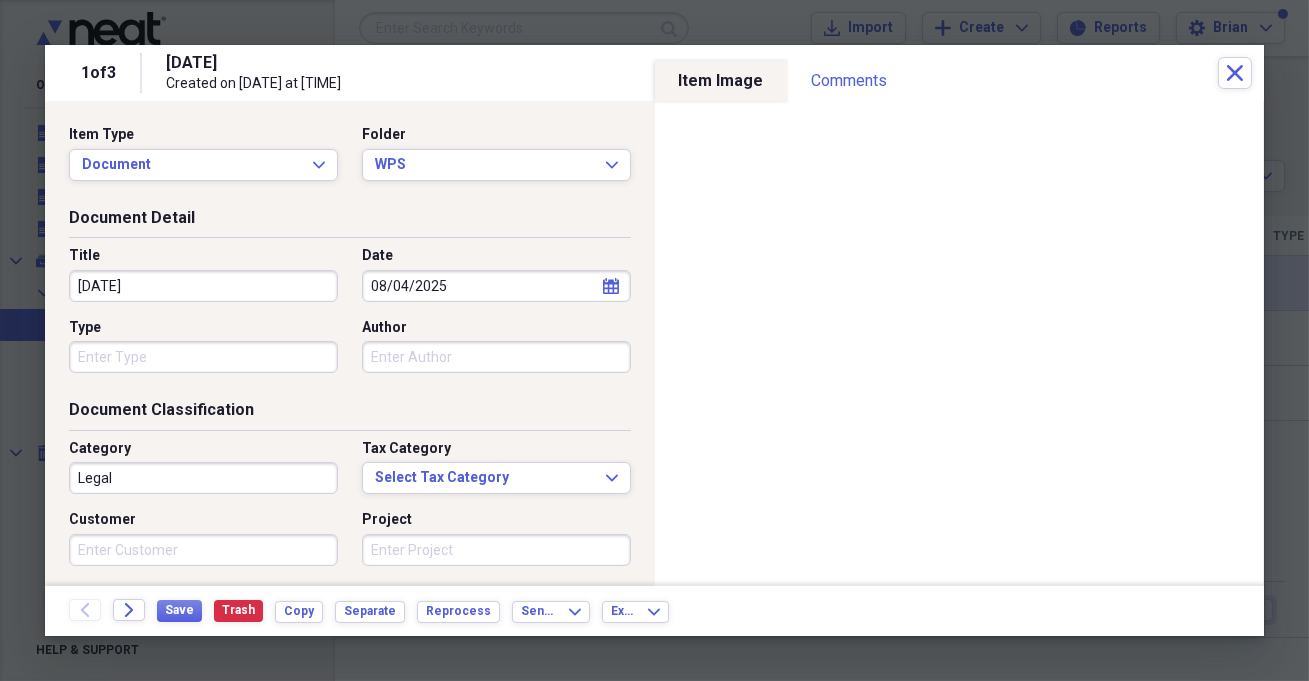drag, startPoint x: 261, startPoint y: 283, endPoint x: 73, endPoint y: 289, distance: 188.09572 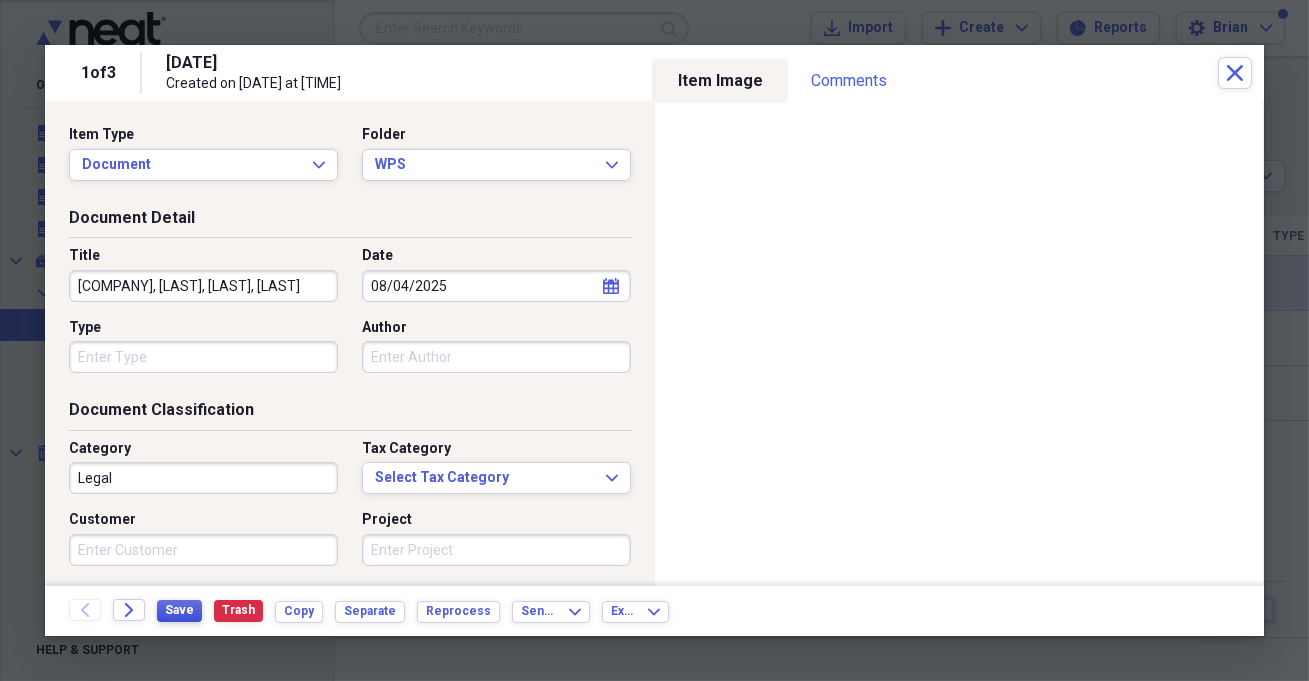 type on "[COMPANY], [LAST], [LAST], [LAST]" 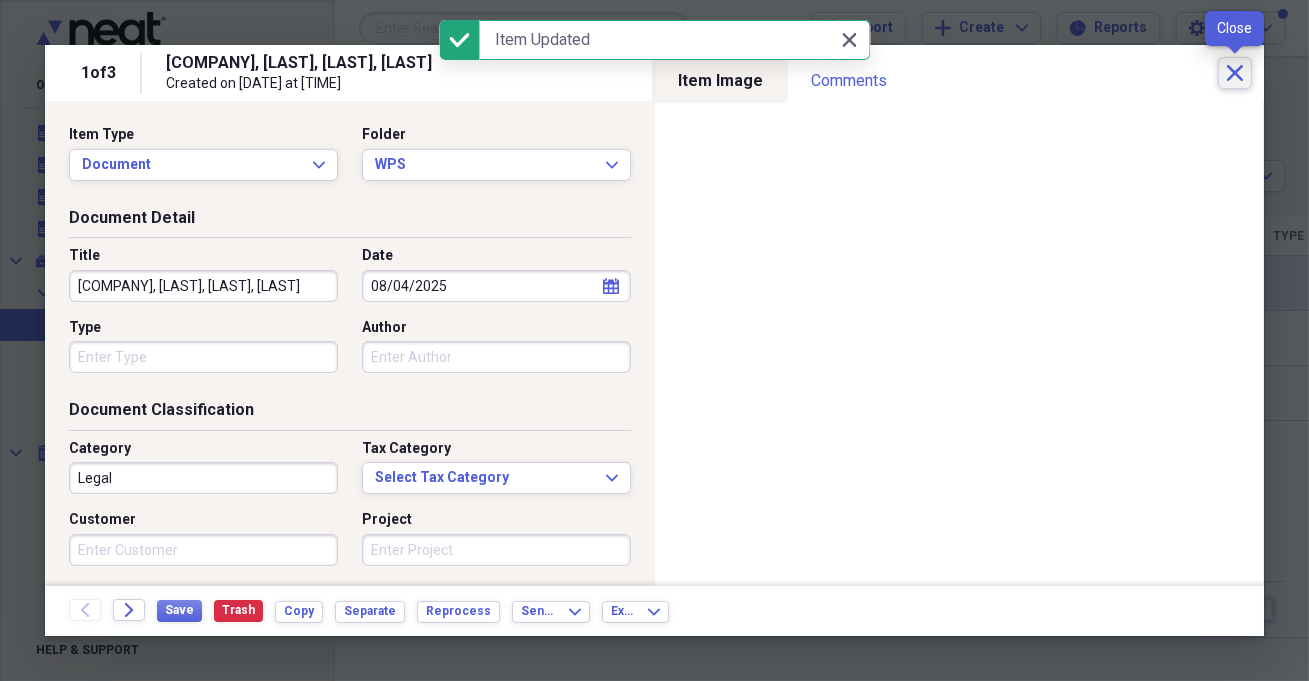 click on "Close" 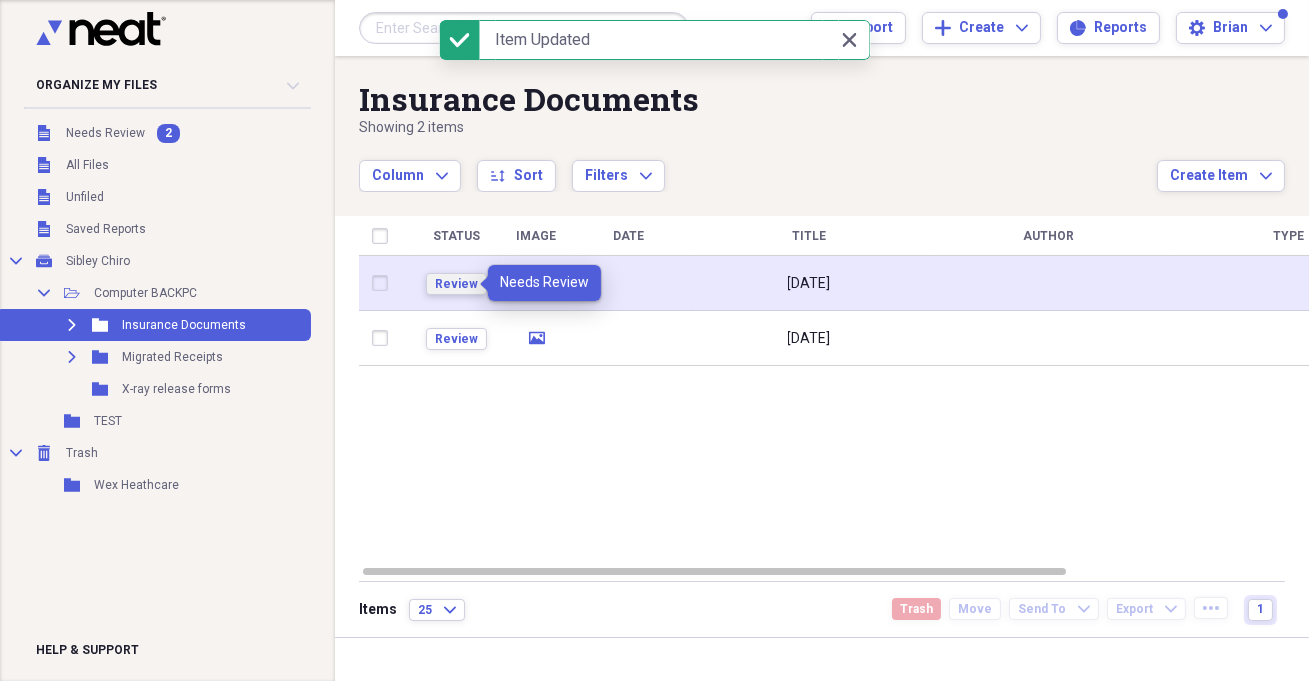 click on "Review" at bounding box center (456, 284) 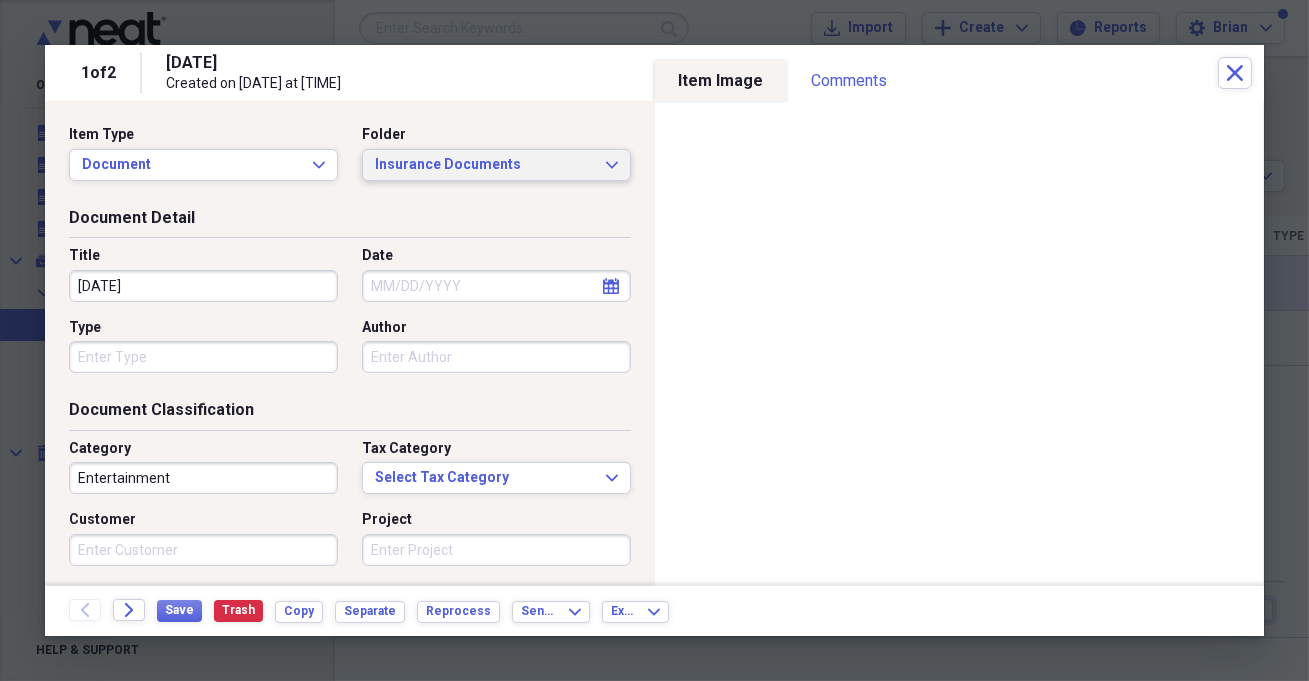 click on "Expand" 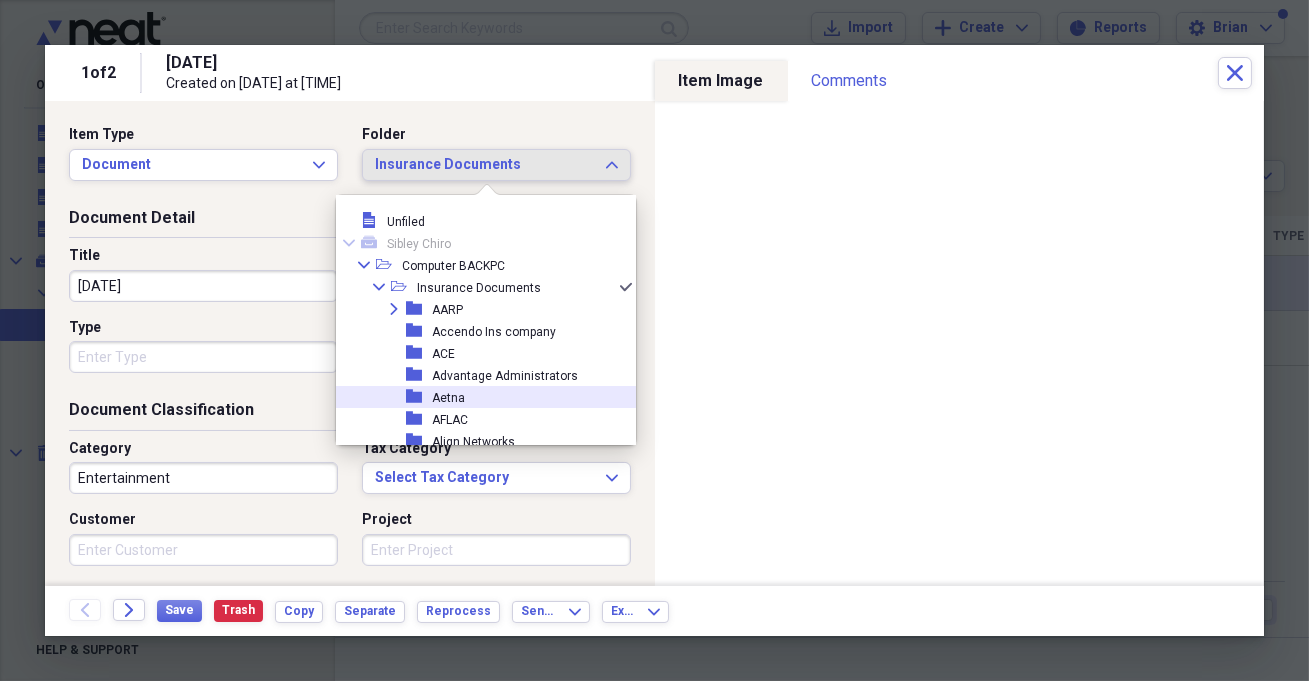 click on "folder Aetna" at bounding box center (478, 397) 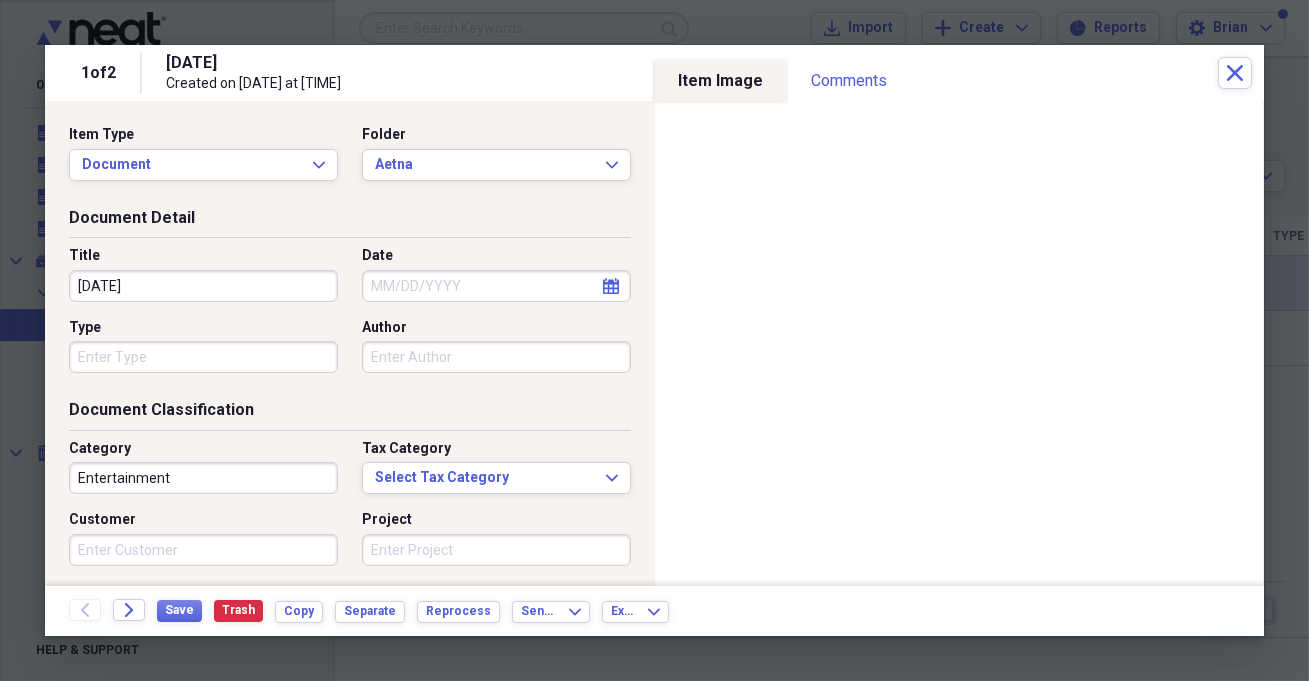 select on "7" 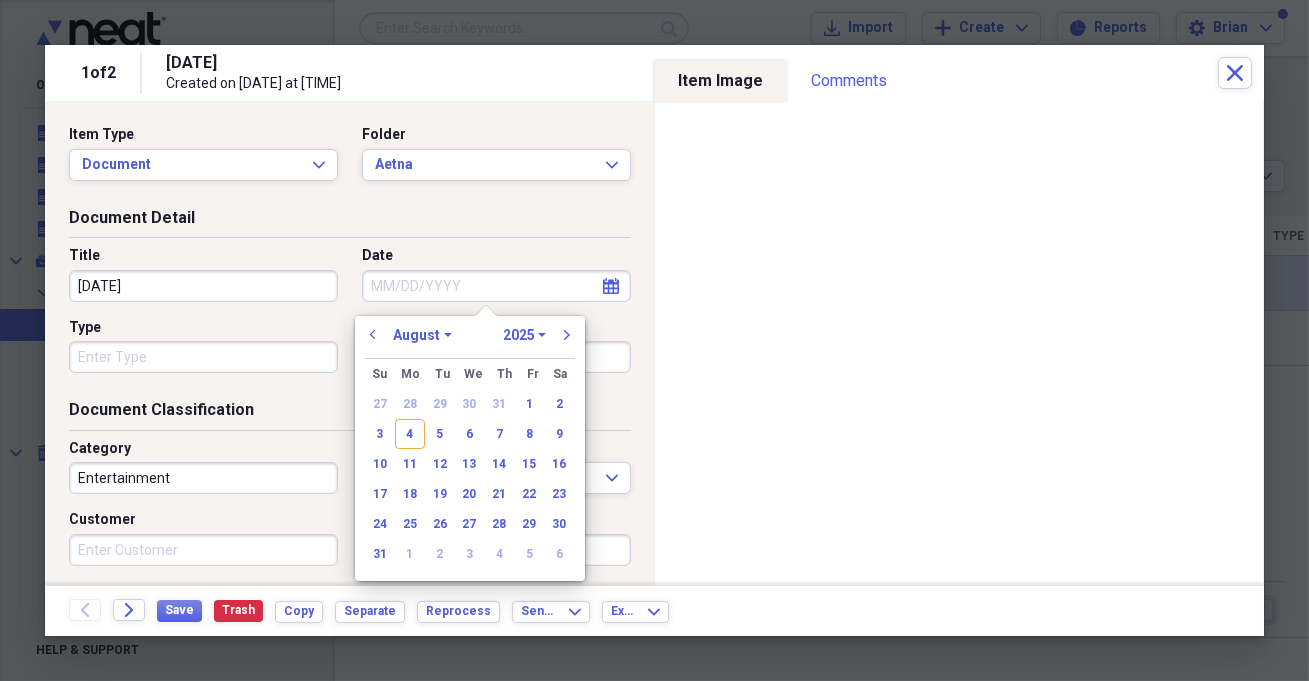 click on "Date" at bounding box center [496, 286] 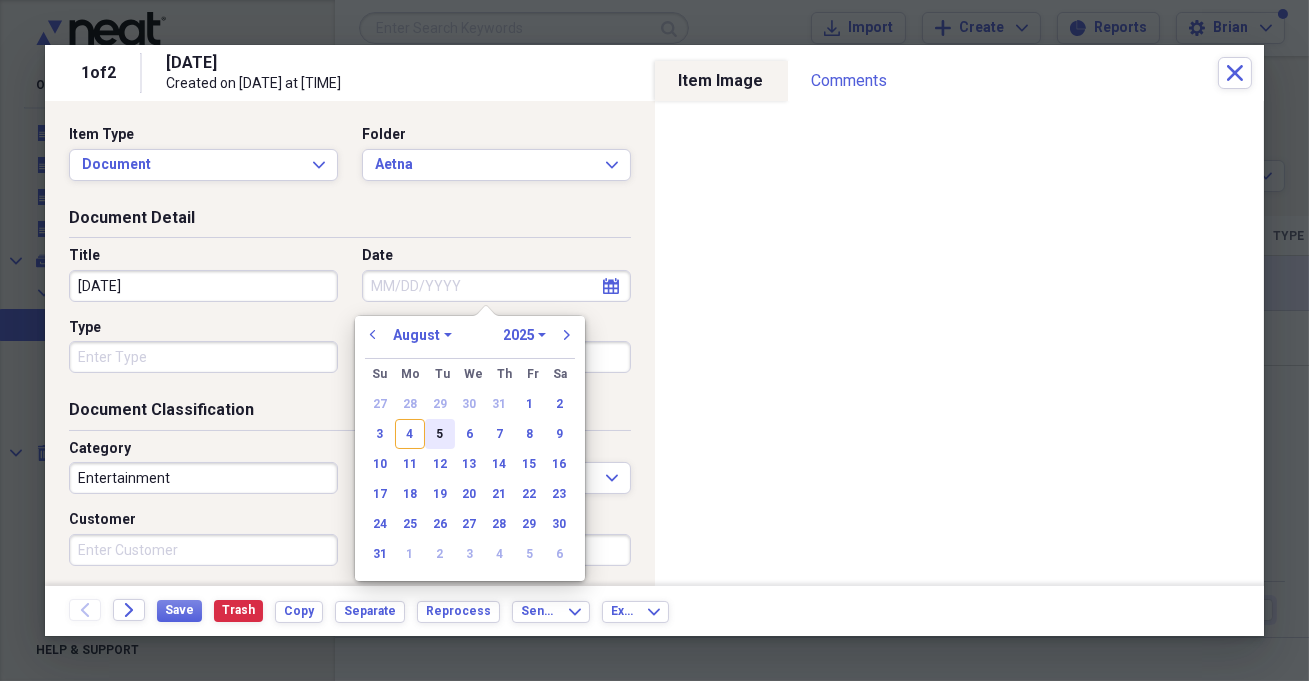 drag, startPoint x: 439, startPoint y: 430, endPoint x: 429, endPoint y: 426, distance: 10.770329 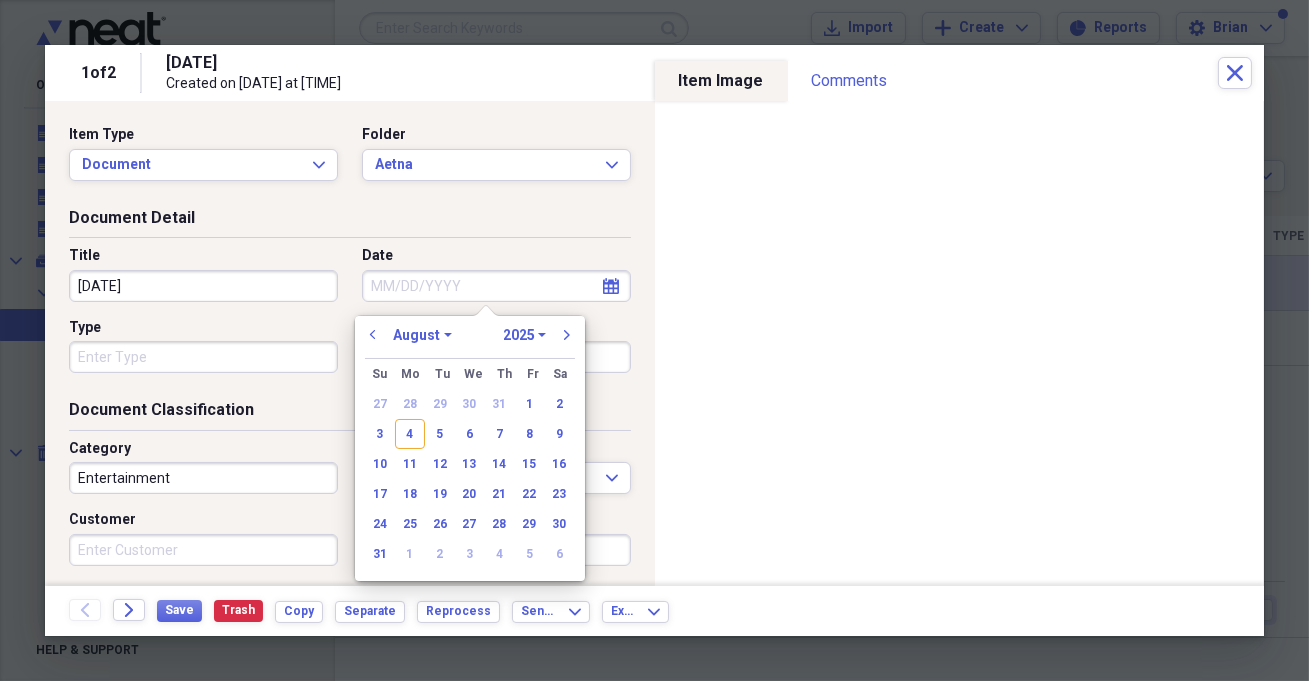 type on "08/05/2025" 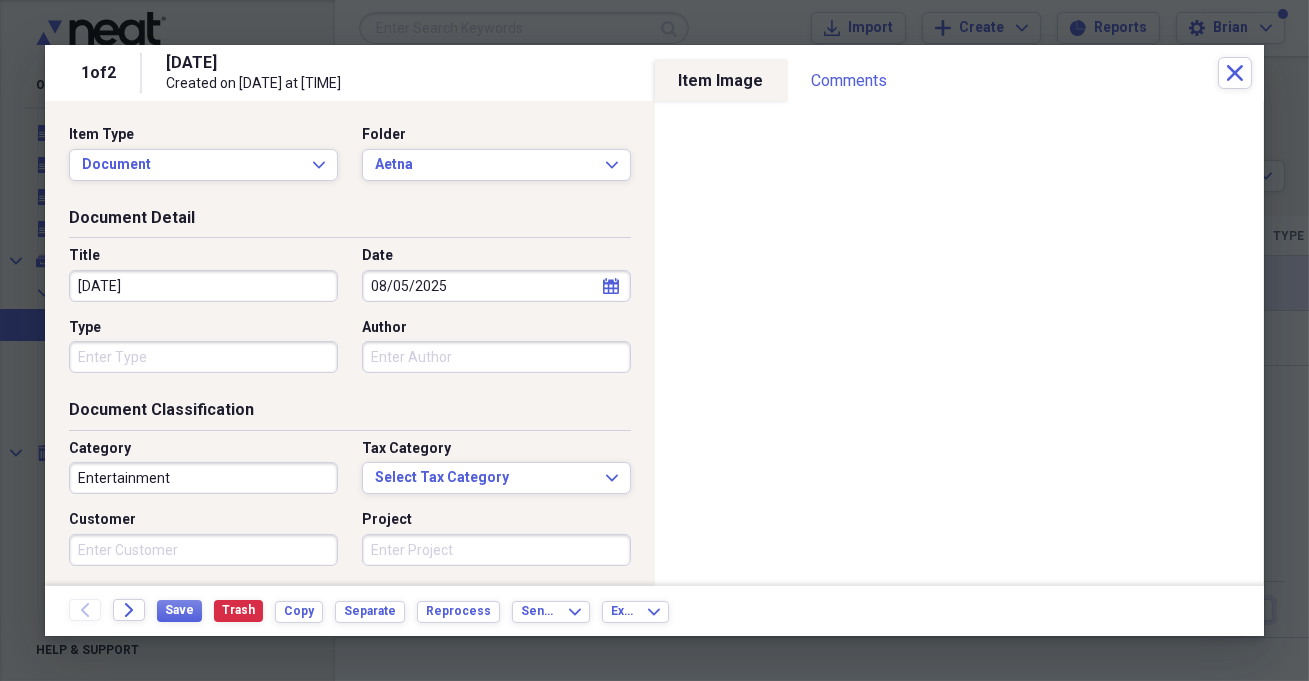 drag, startPoint x: 227, startPoint y: 278, endPoint x: 56, endPoint y: 245, distance: 174.1551 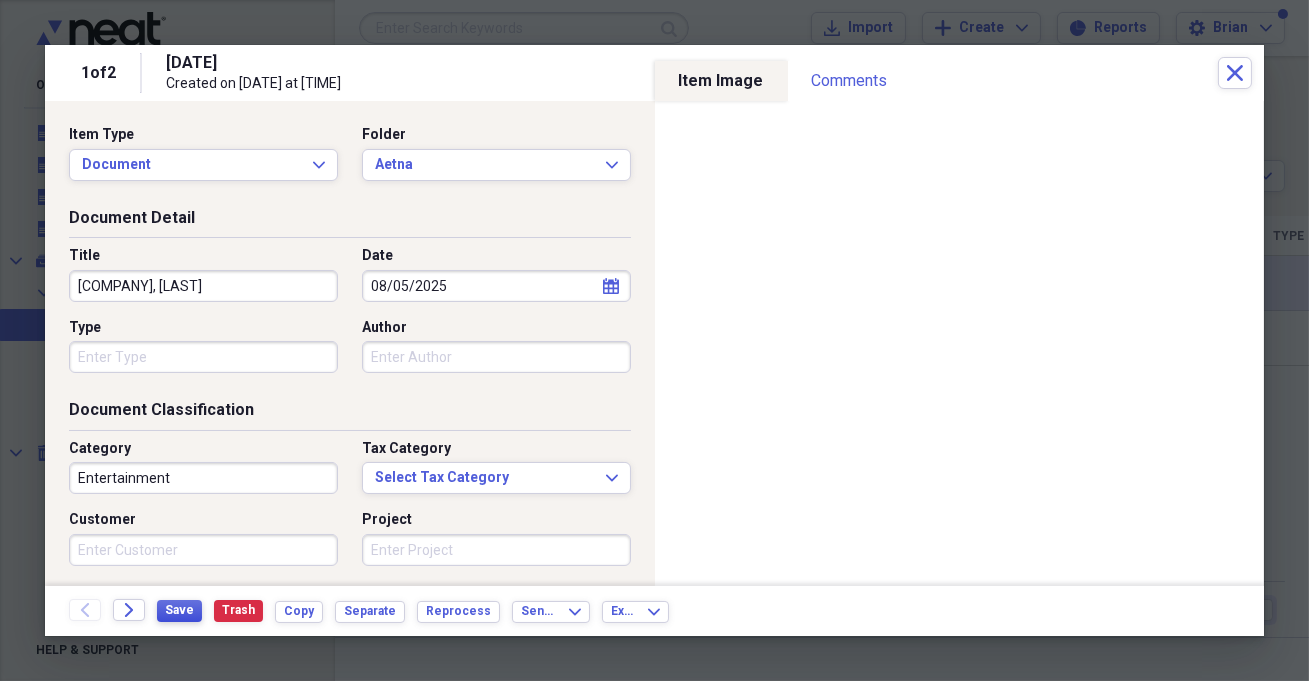 type on "[COMPANY], [LAST]" 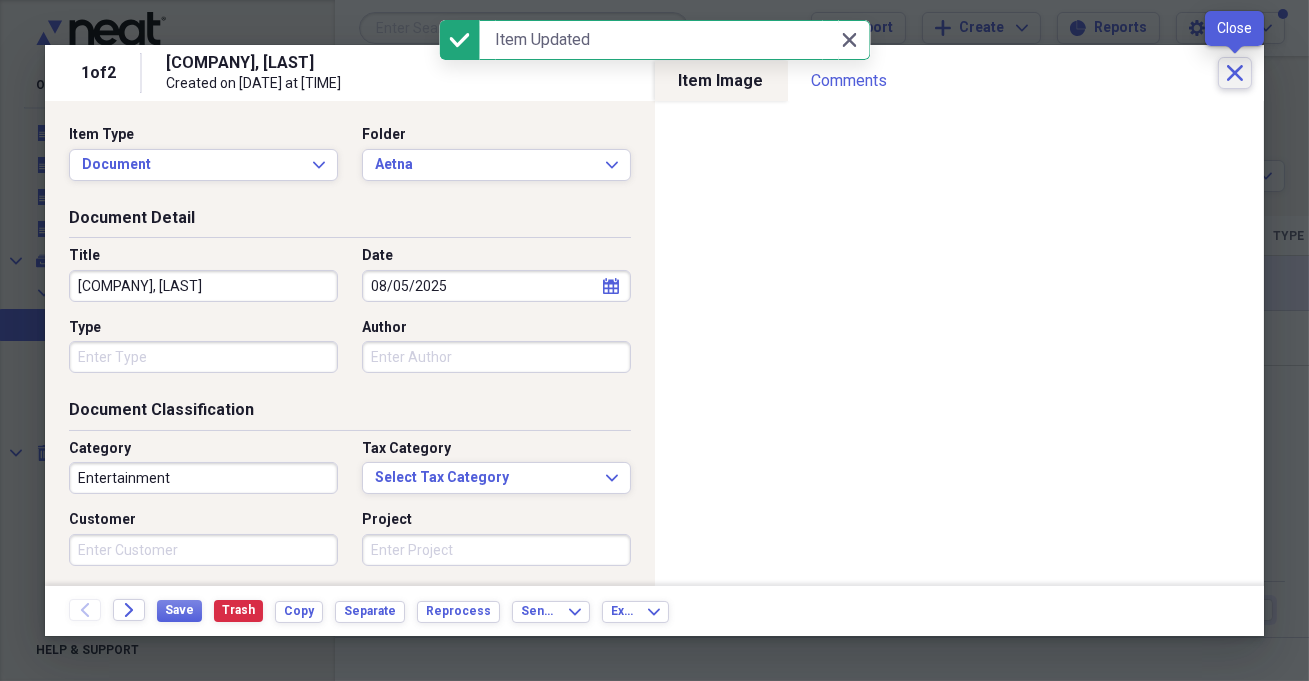 click 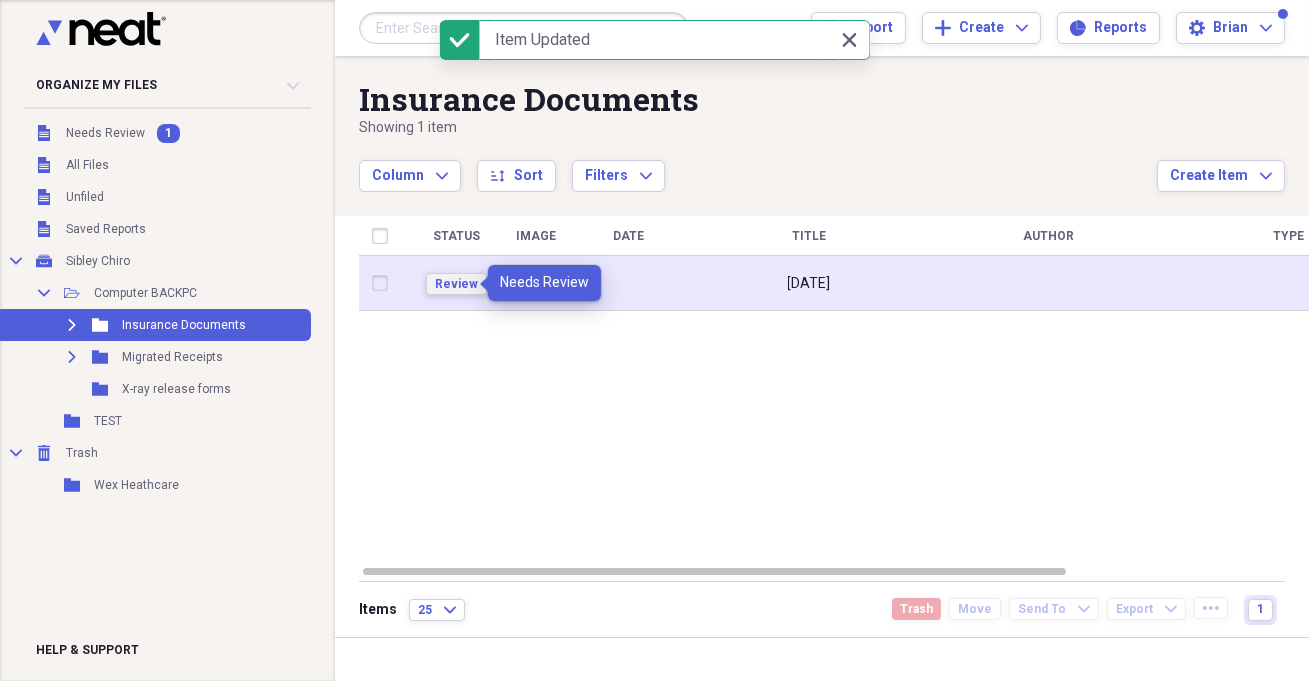 click on "Review" at bounding box center (456, 284) 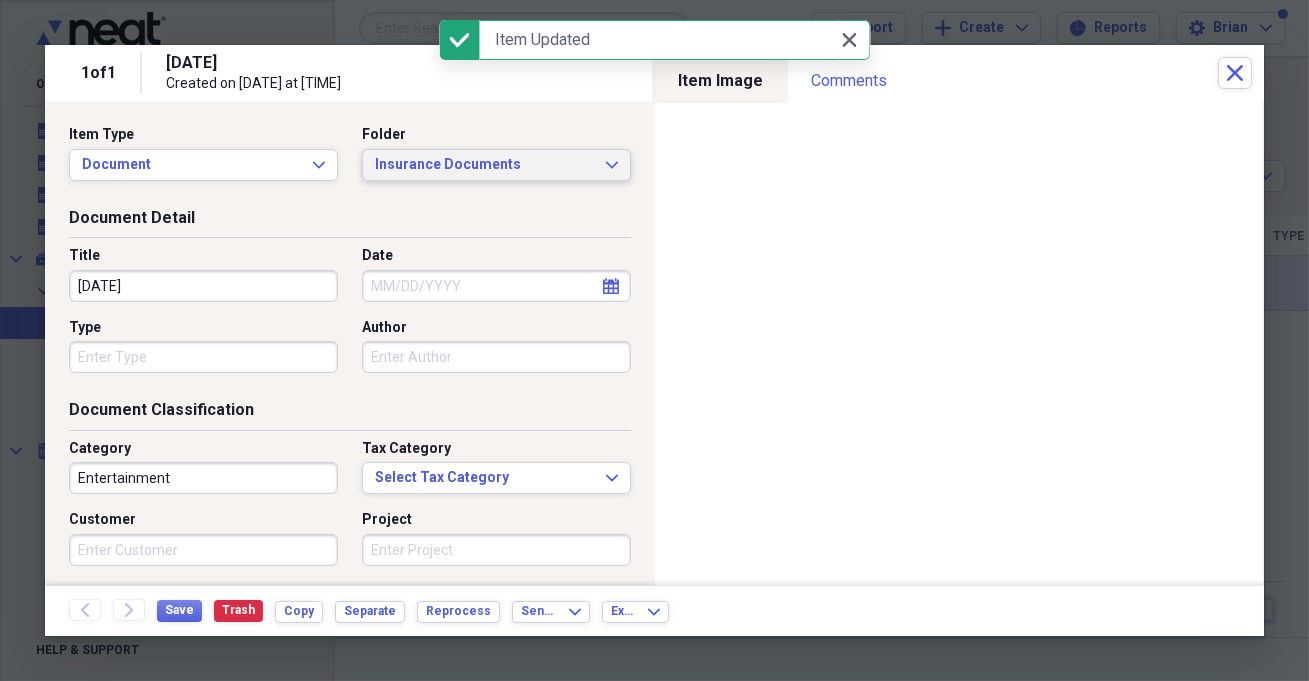 click on "Insurance Documents Expand" at bounding box center [496, 165] 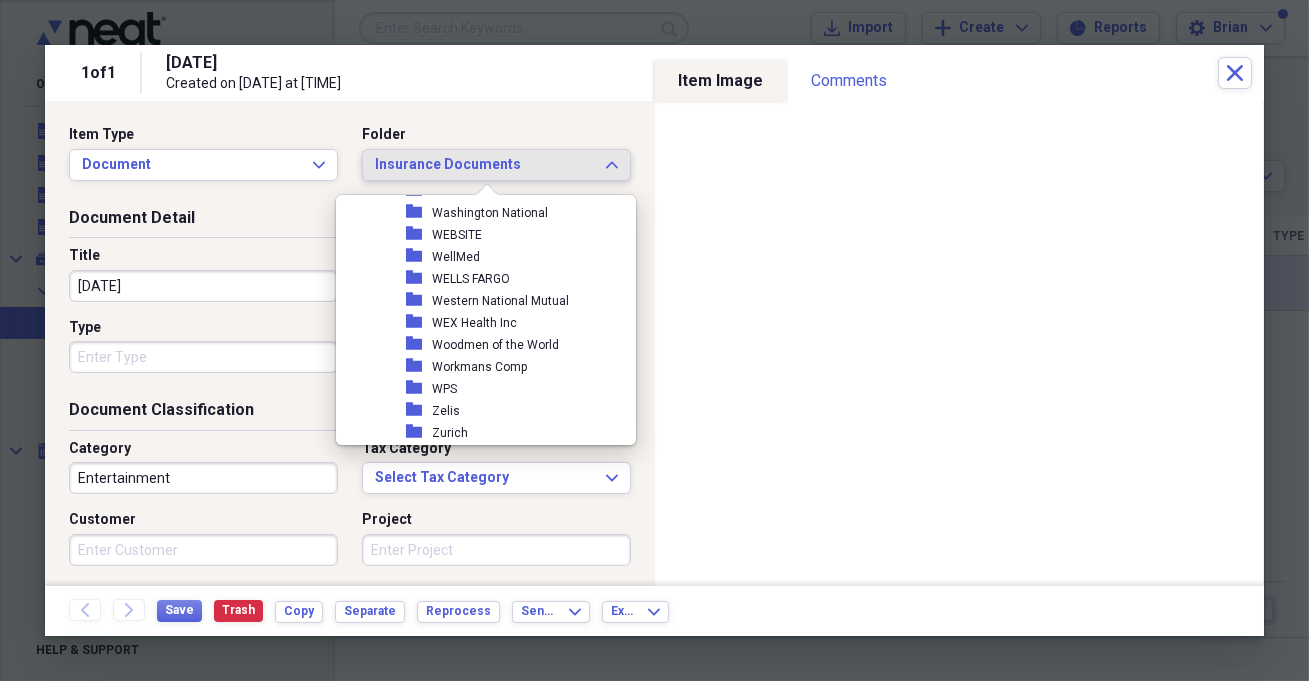 scroll, scrollTop: 4363, scrollLeft: 0, axis: vertical 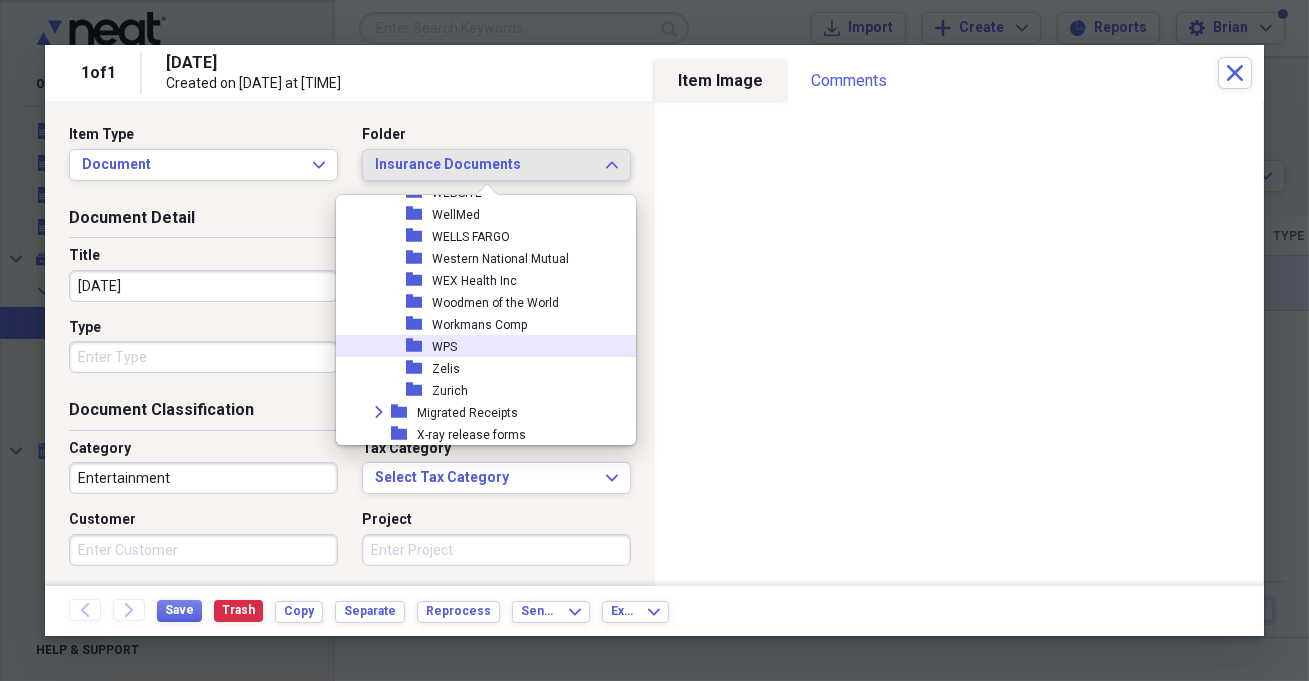 click on "folder WPS" at bounding box center (478, 346) 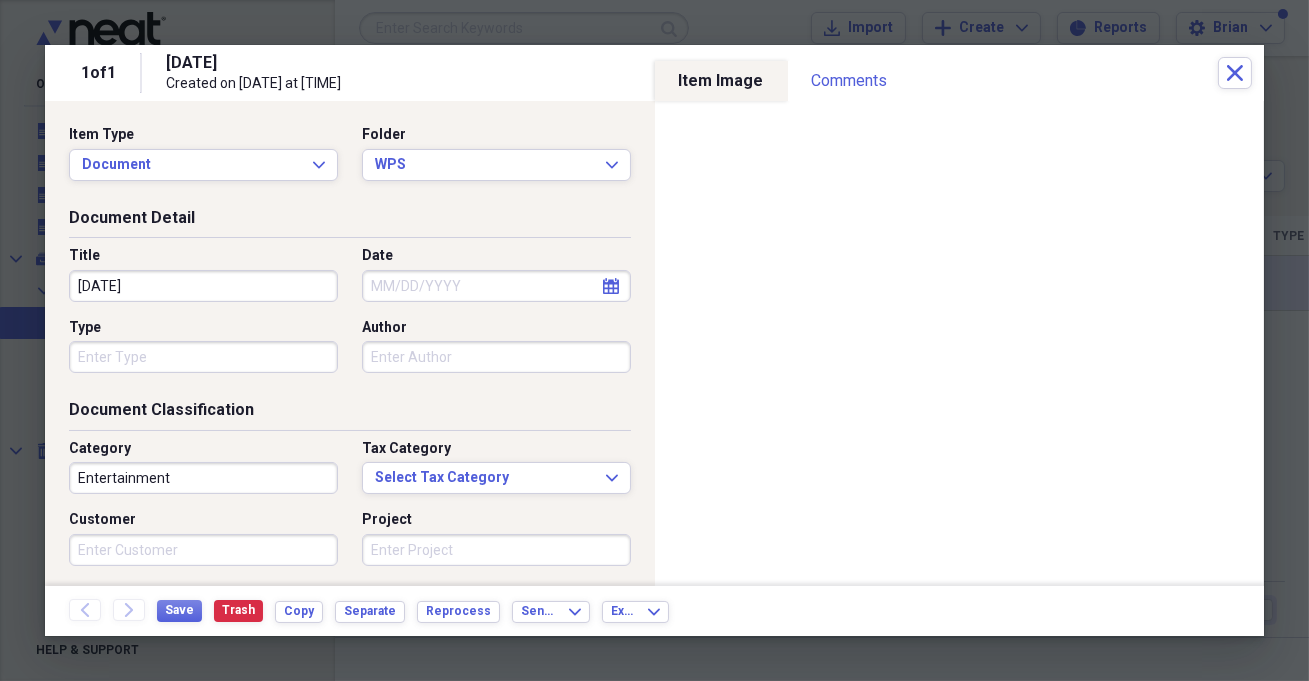 click on "Date" at bounding box center (496, 286) 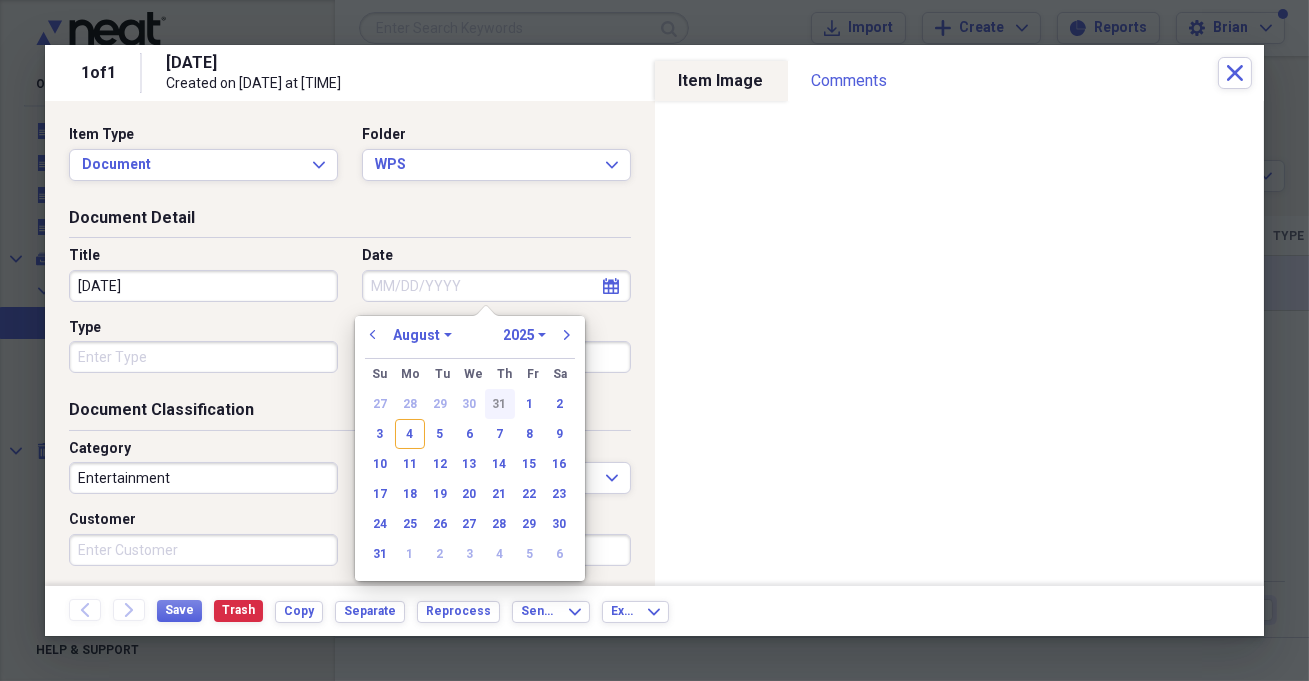 click on "31" at bounding box center (500, 404) 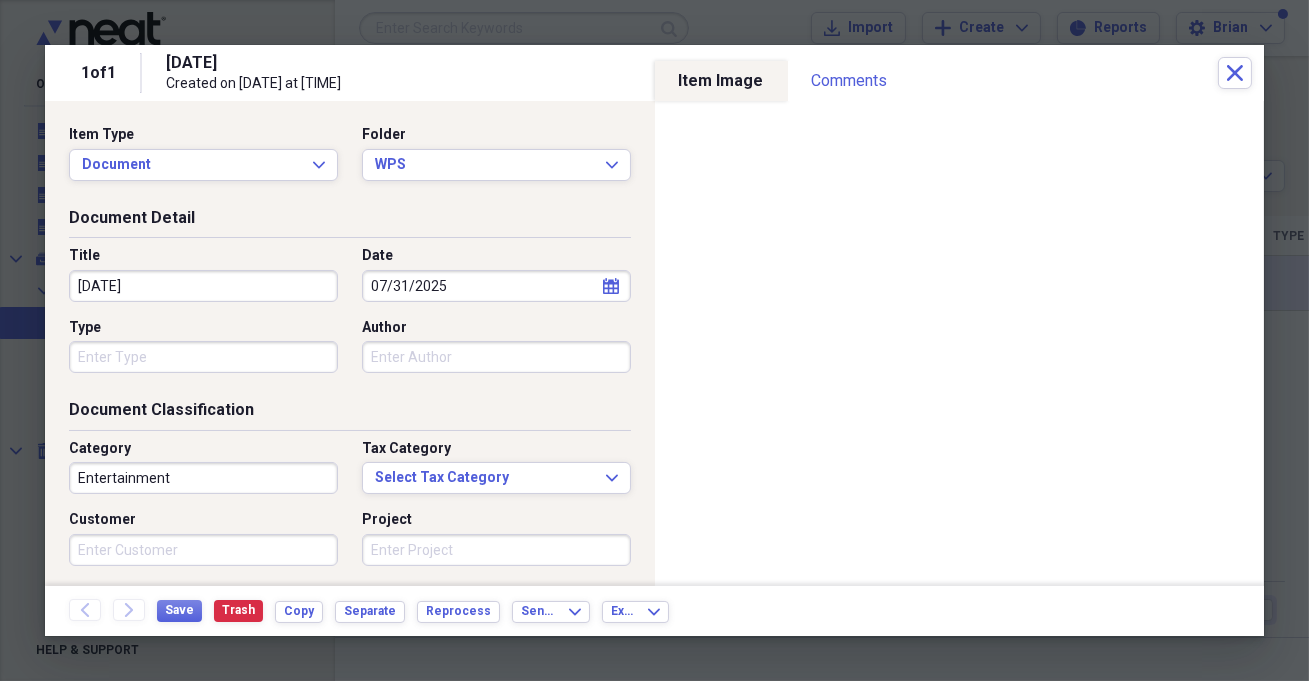 drag, startPoint x: 250, startPoint y: 284, endPoint x: 49, endPoint y: 245, distance: 204.74863 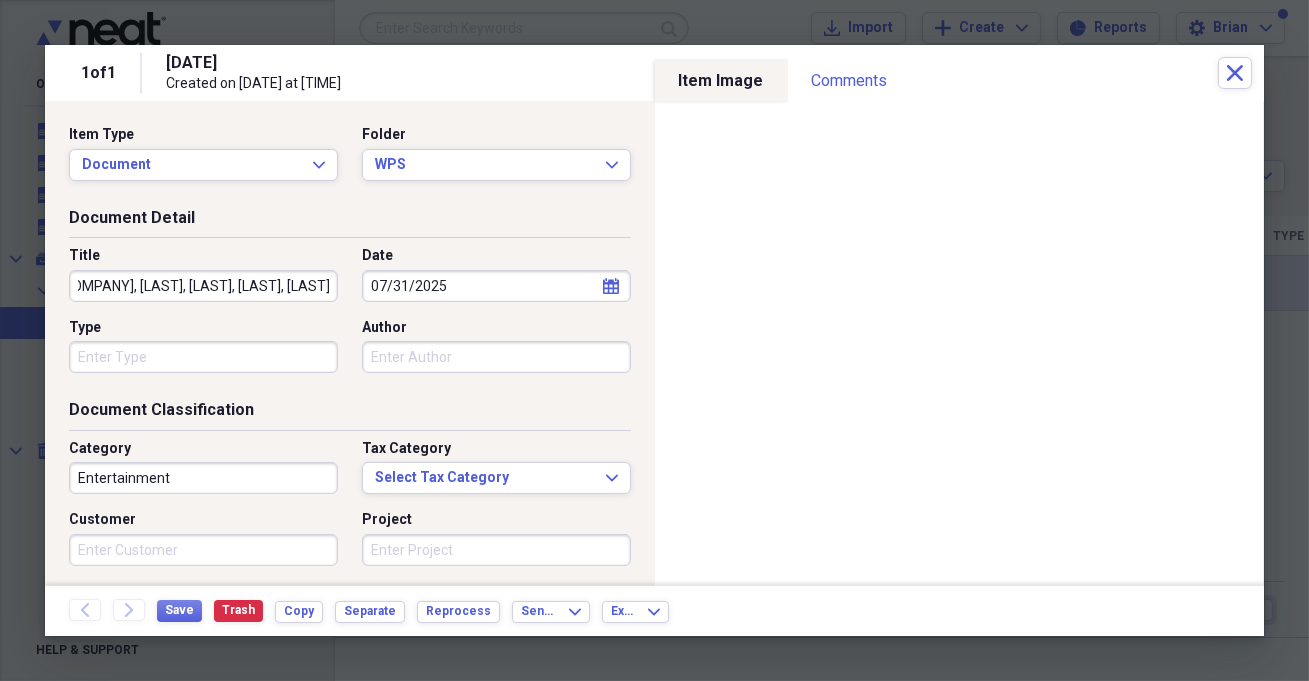 scroll, scrollTop: 0, scrollLeft: 34, axis: horizontal 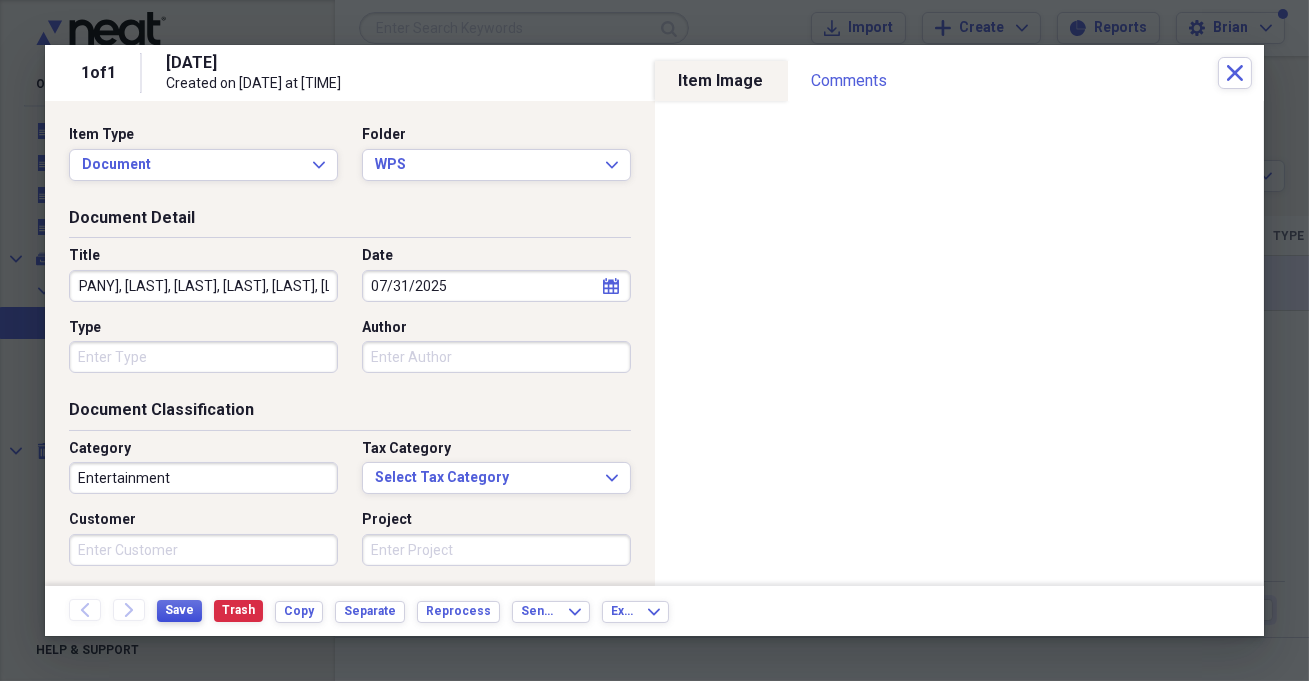 type on "[COMPANY], [LAST], [LAST], [LAST], [LAST], [LAST]" 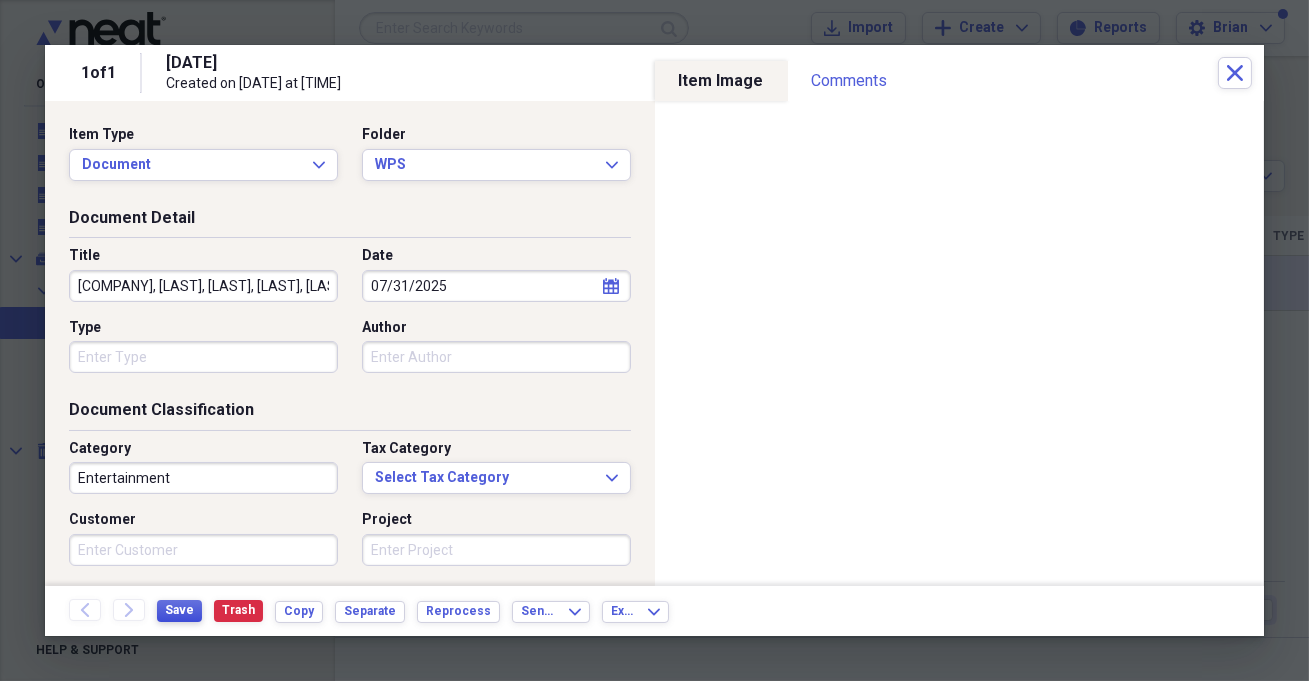 click on "Save" at bounding box center [179, 610] 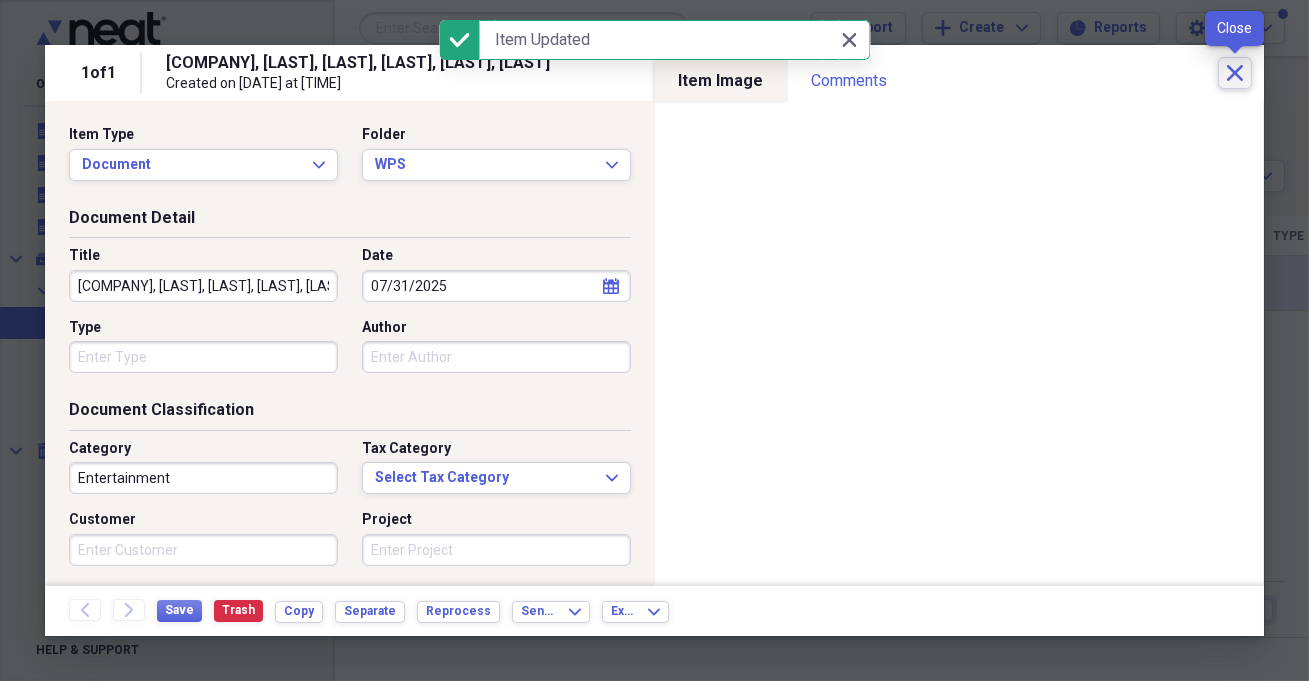 click on "Close" 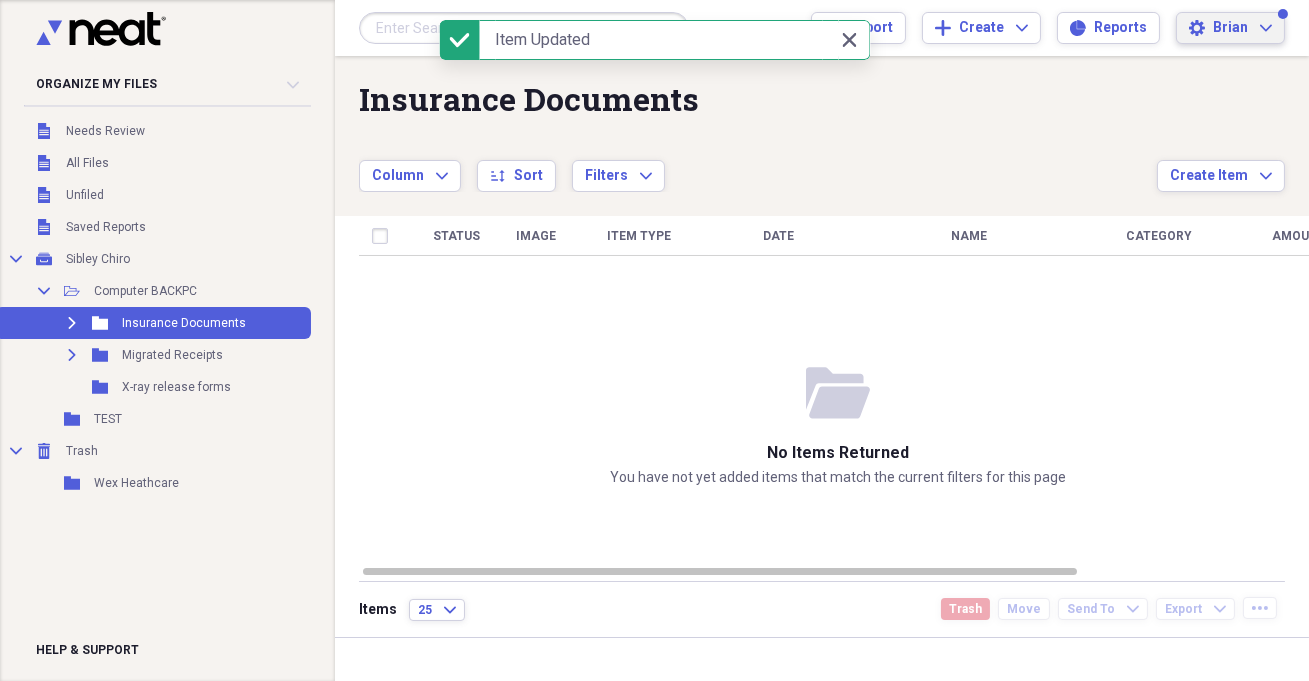 click on "Brian" at bounding box center [1230, 28] 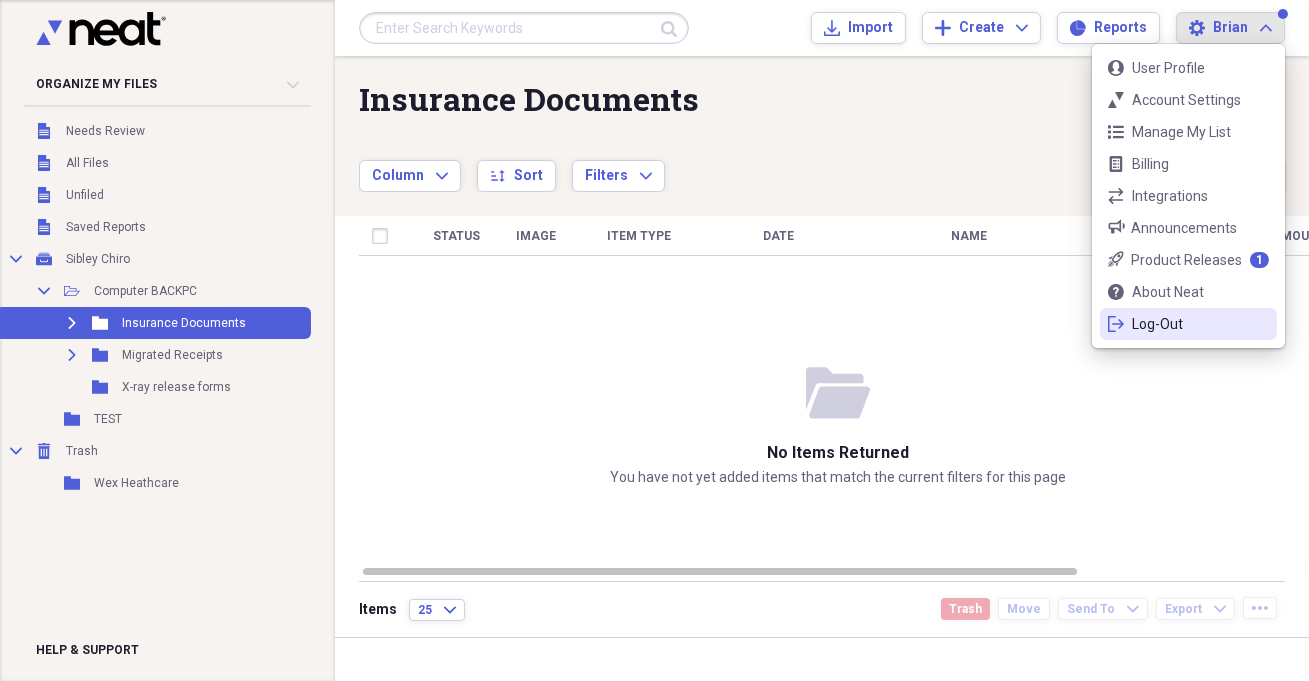 click on "Log-Out" at bounding box center (1188, 324) 